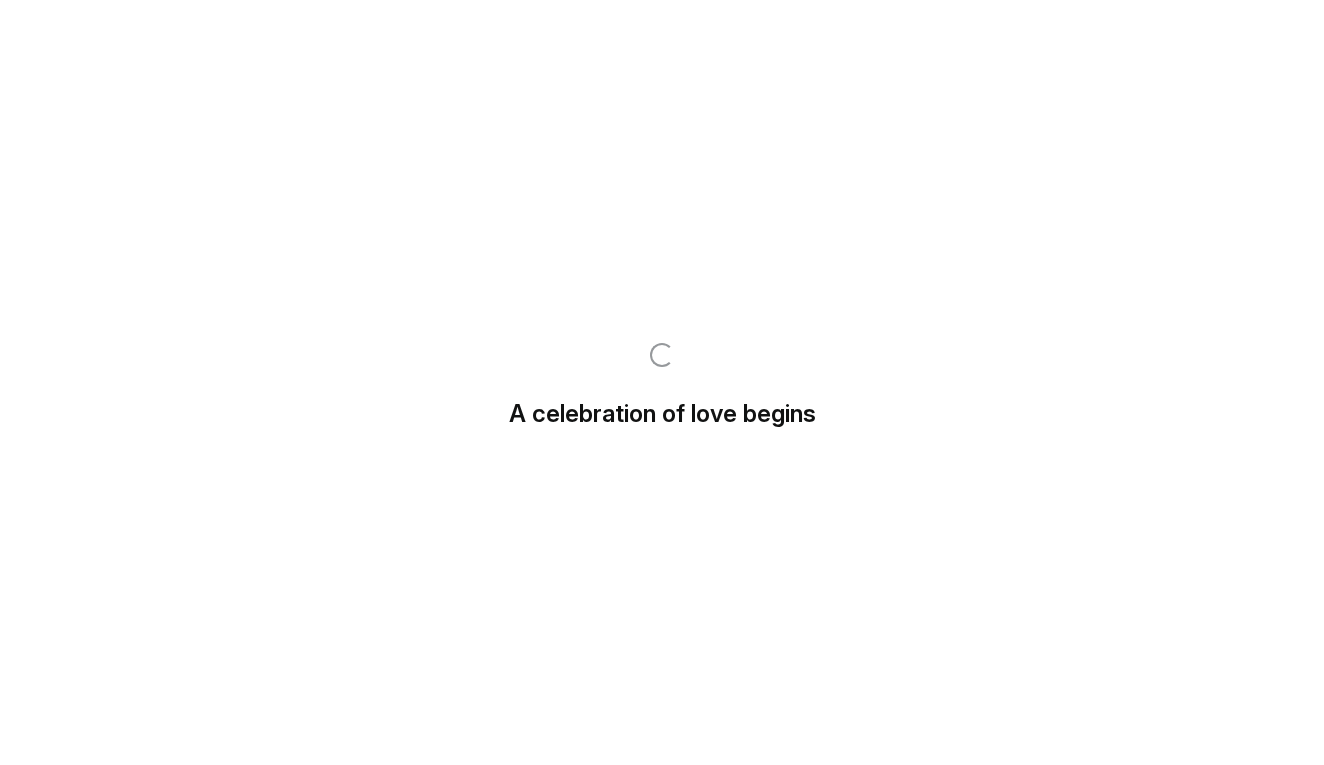 scroll, scrollTop: 0, scrollLeft: 0, axis: both 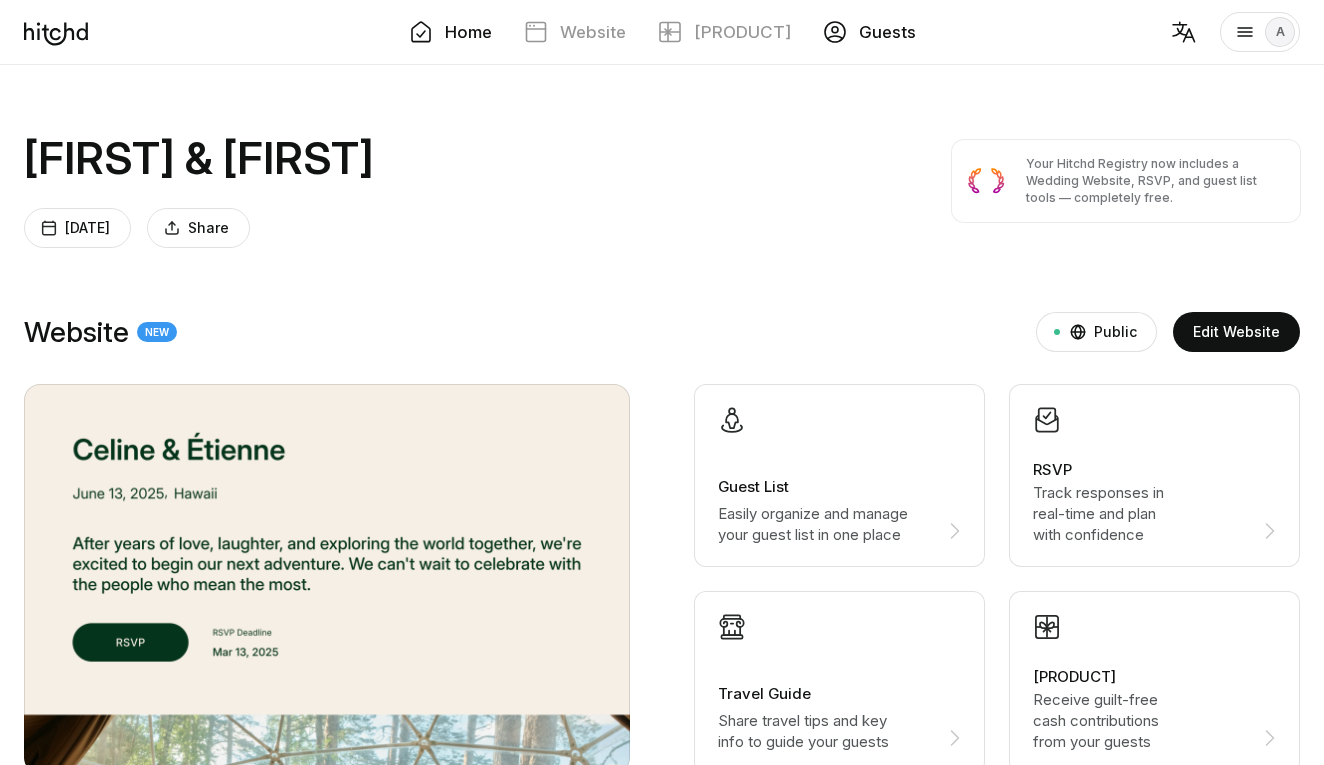 click on "Guests" at bounding box center [887, 32] 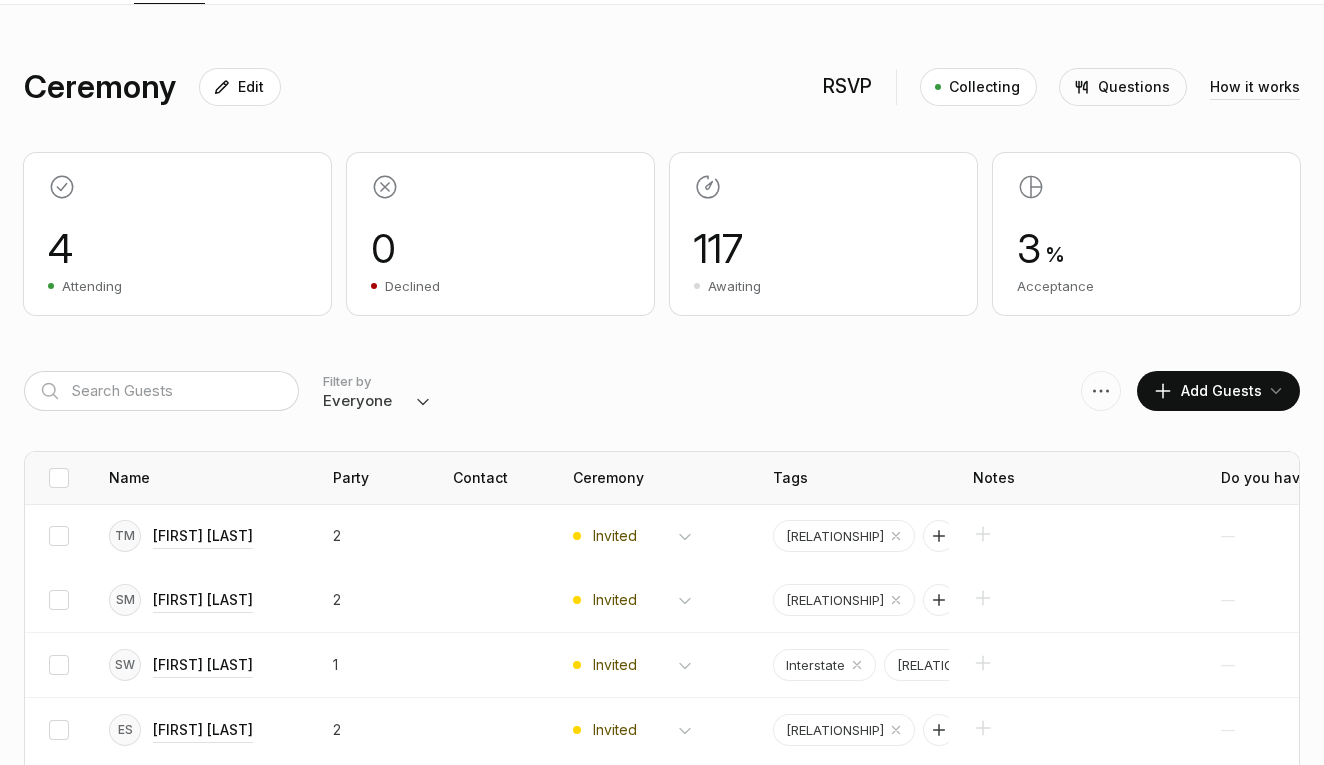 scroll, scrollTop: 178, scrollLeft: 0, axis: vertical 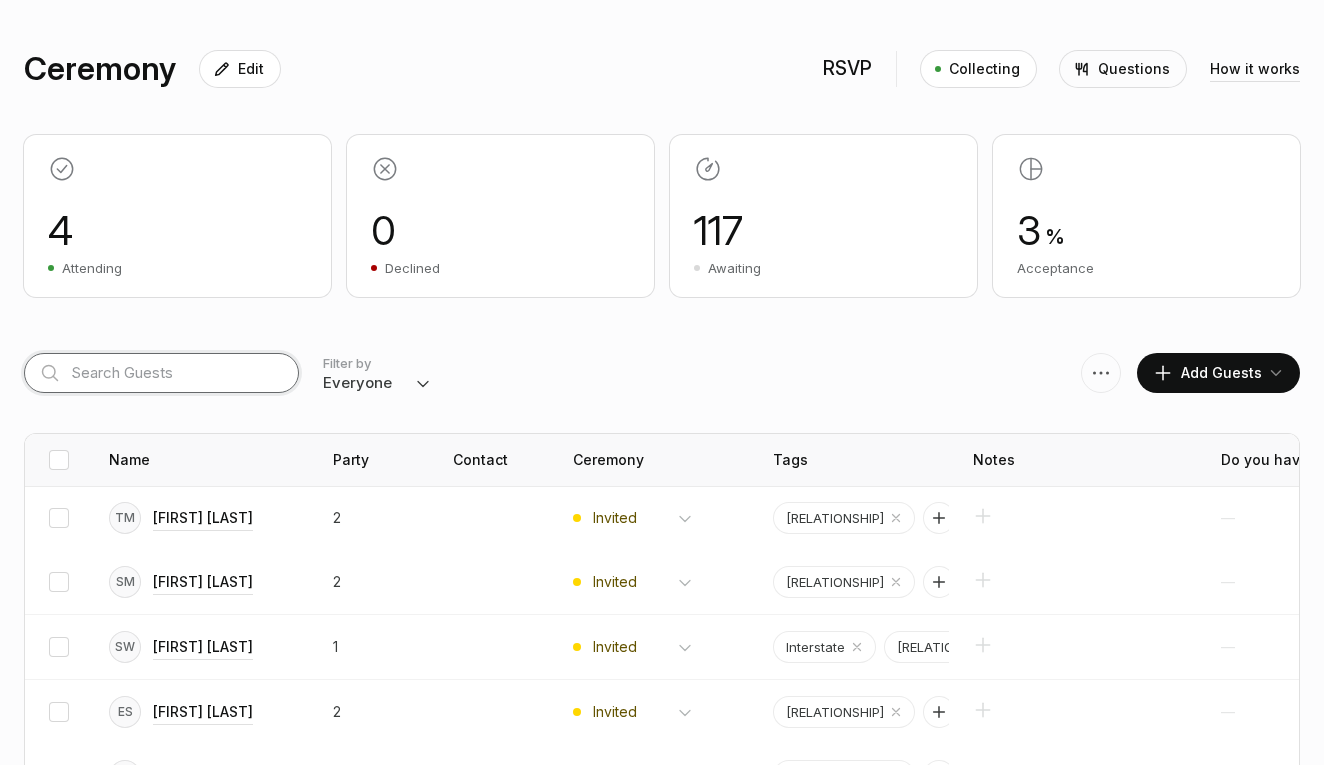 click at bounding box center [161, 373] 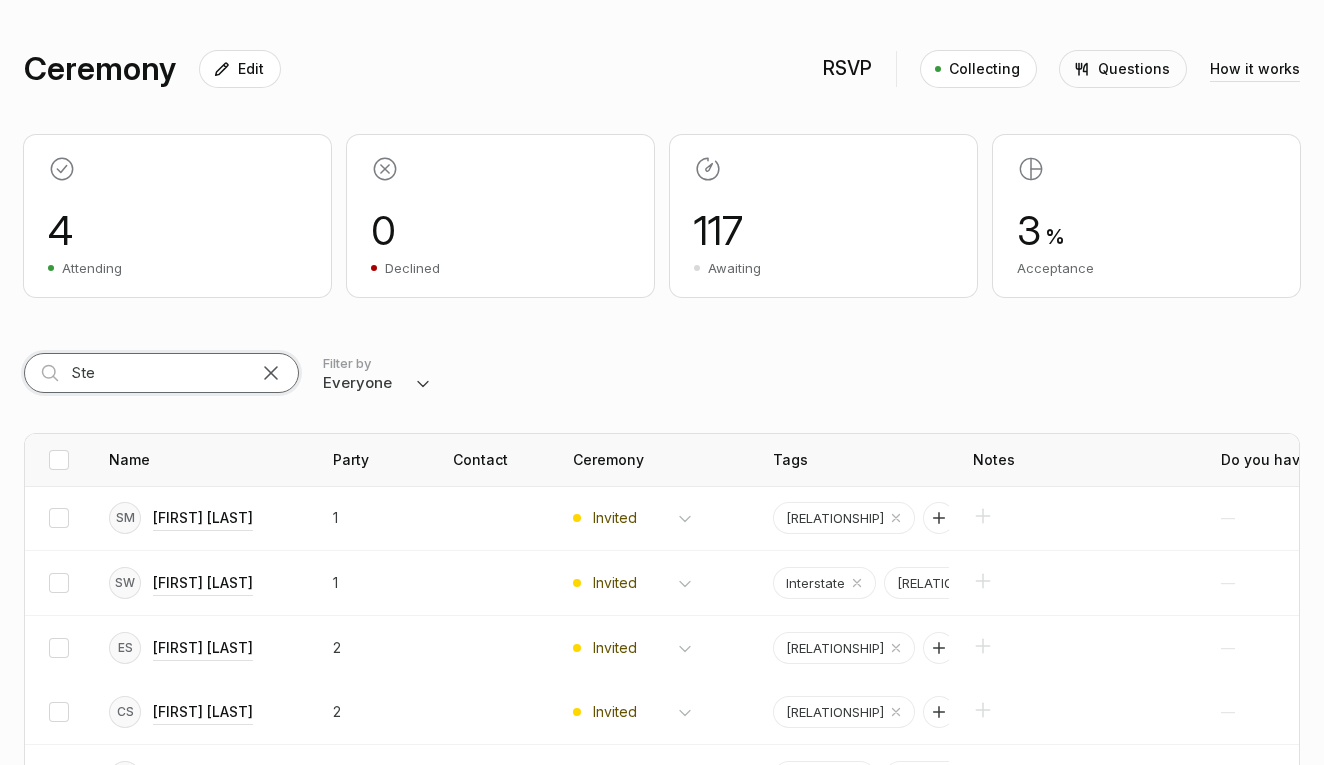 scroll, scrollTop: 74, scrollLeft: 0, axis: vertical 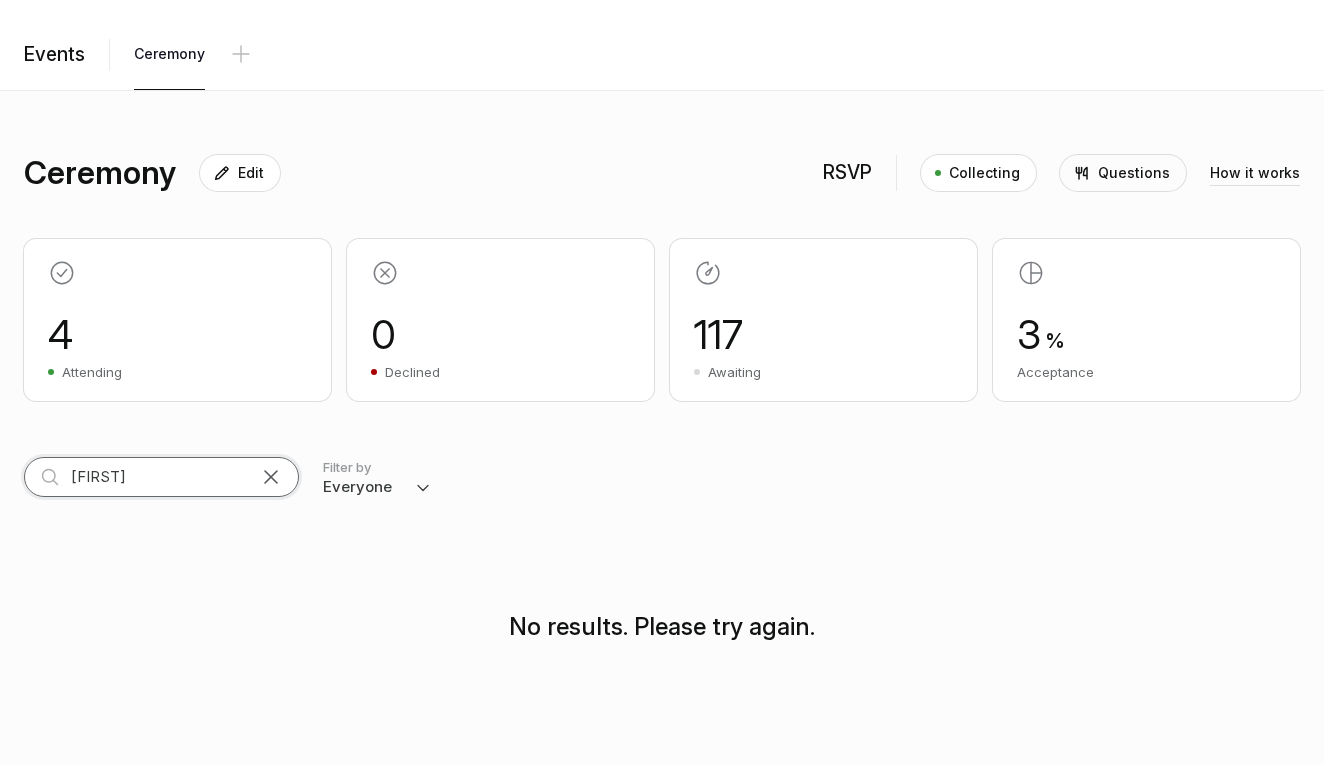 type on "Steph" 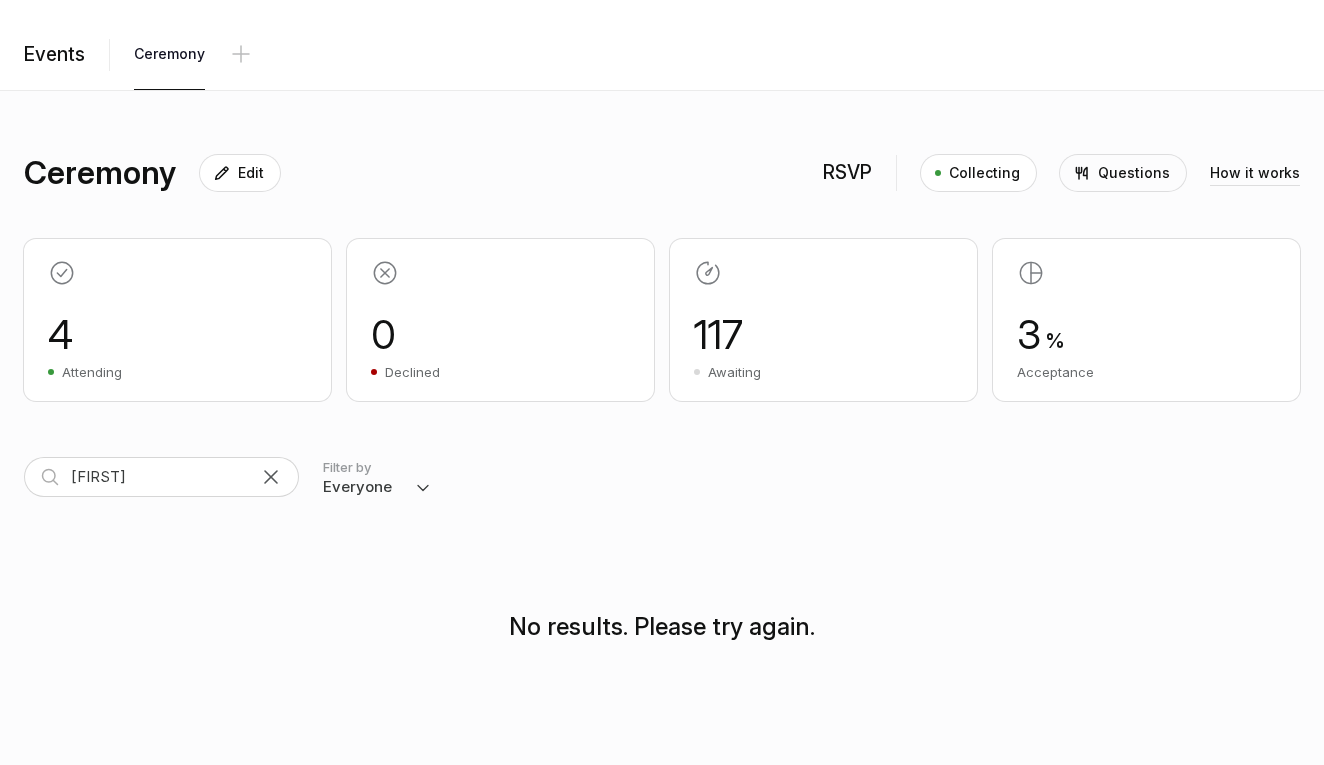 click at bounding box center [271, 477] 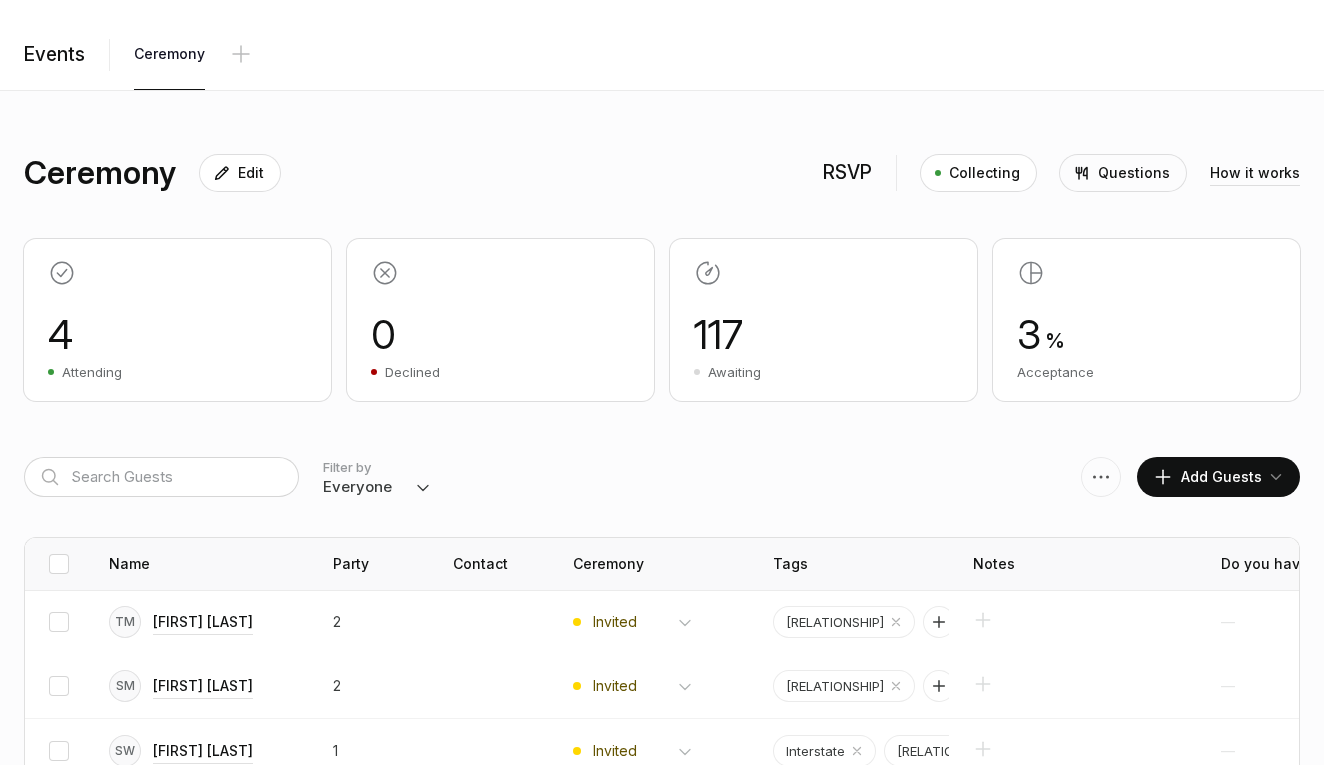 click on "Add Guests" at bounding box center [1207, 477] 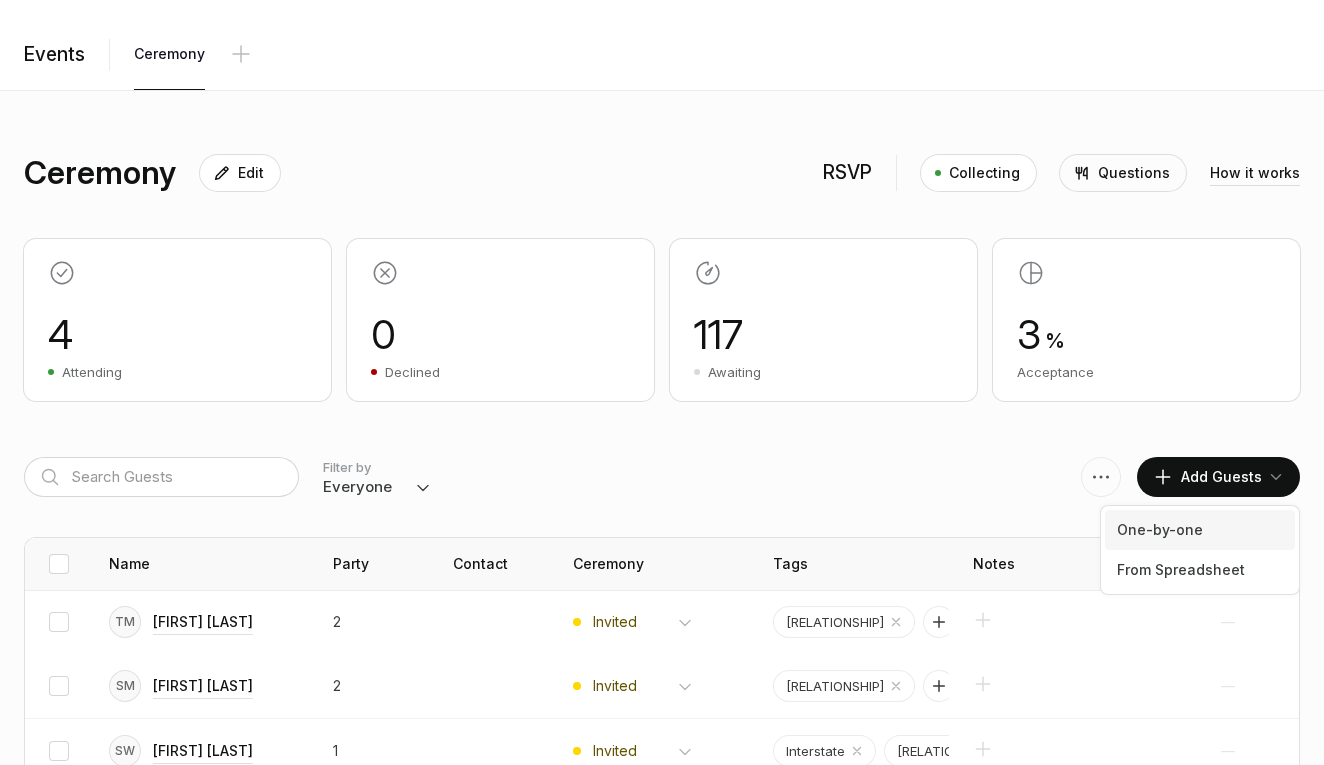 click on "One-by-one" at bounding box center [1200, 530] 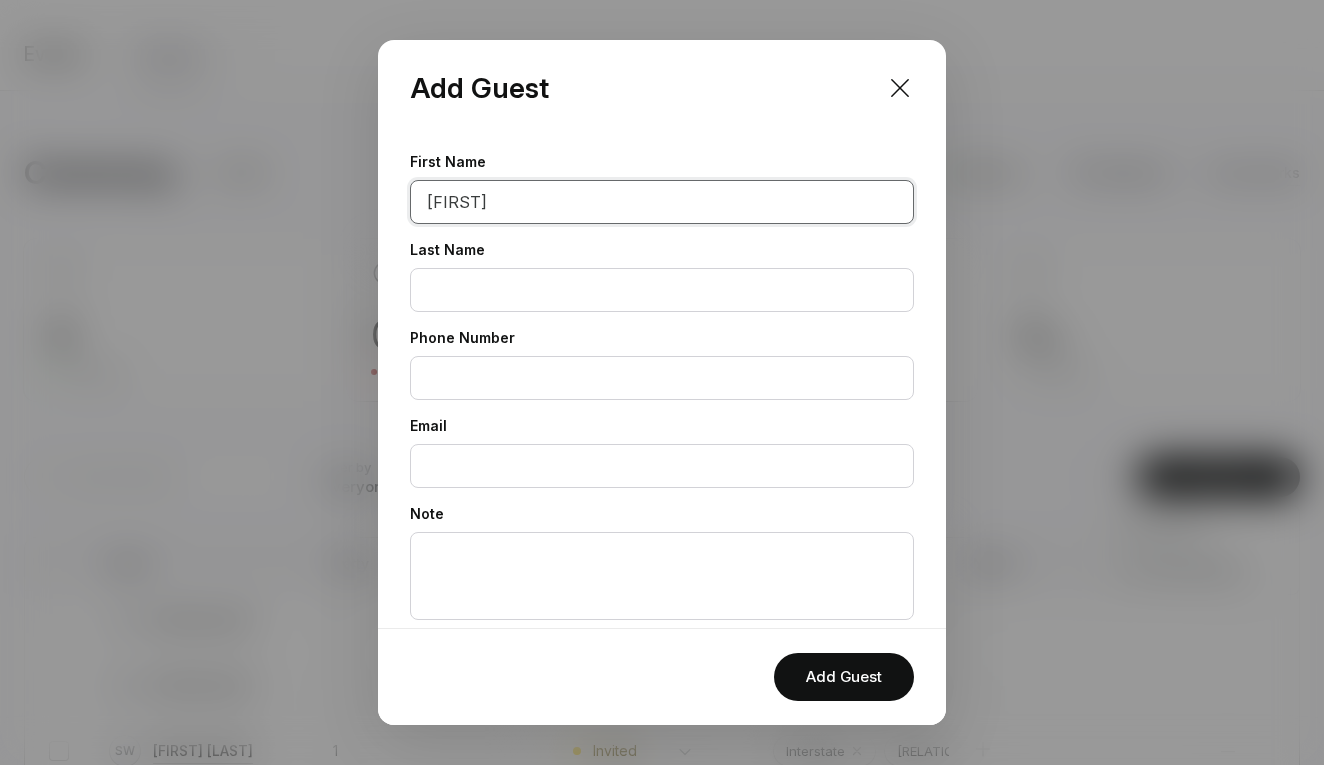type on "Steph" 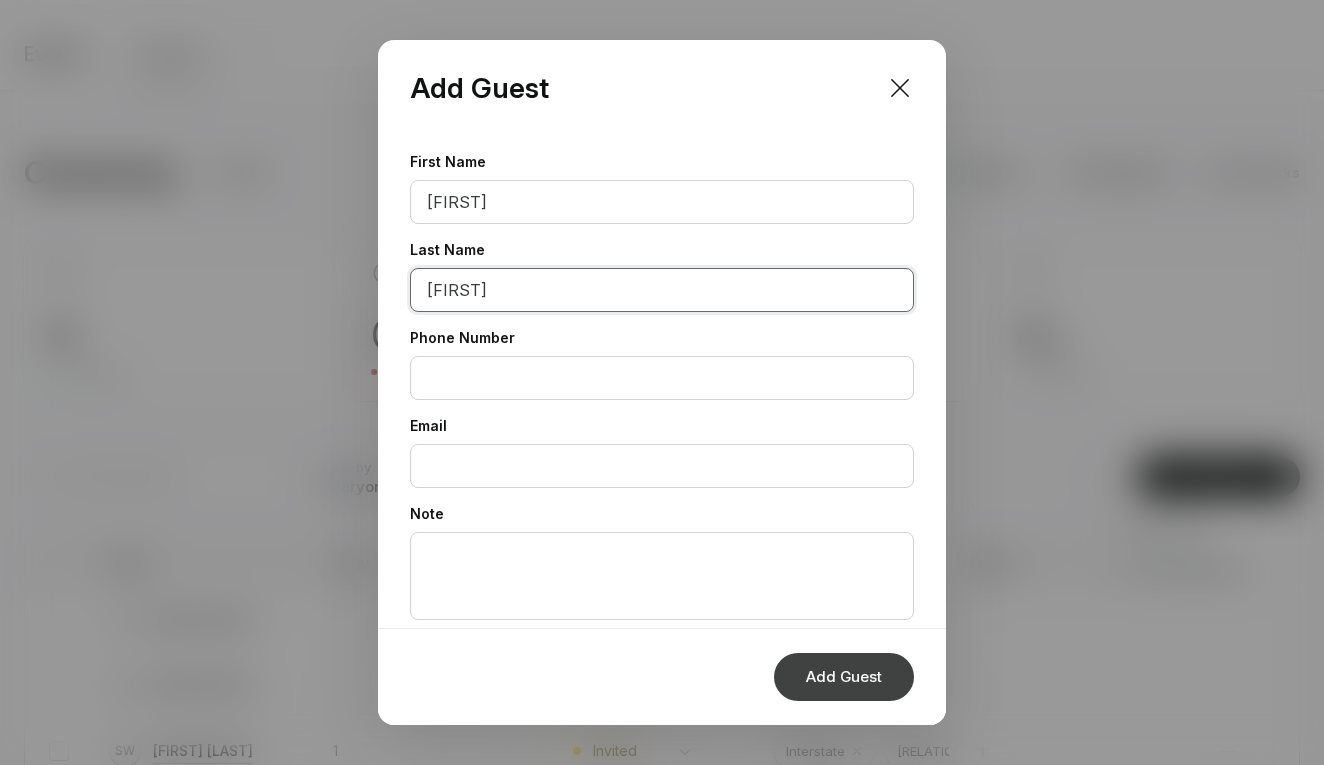 type on "Jansz" 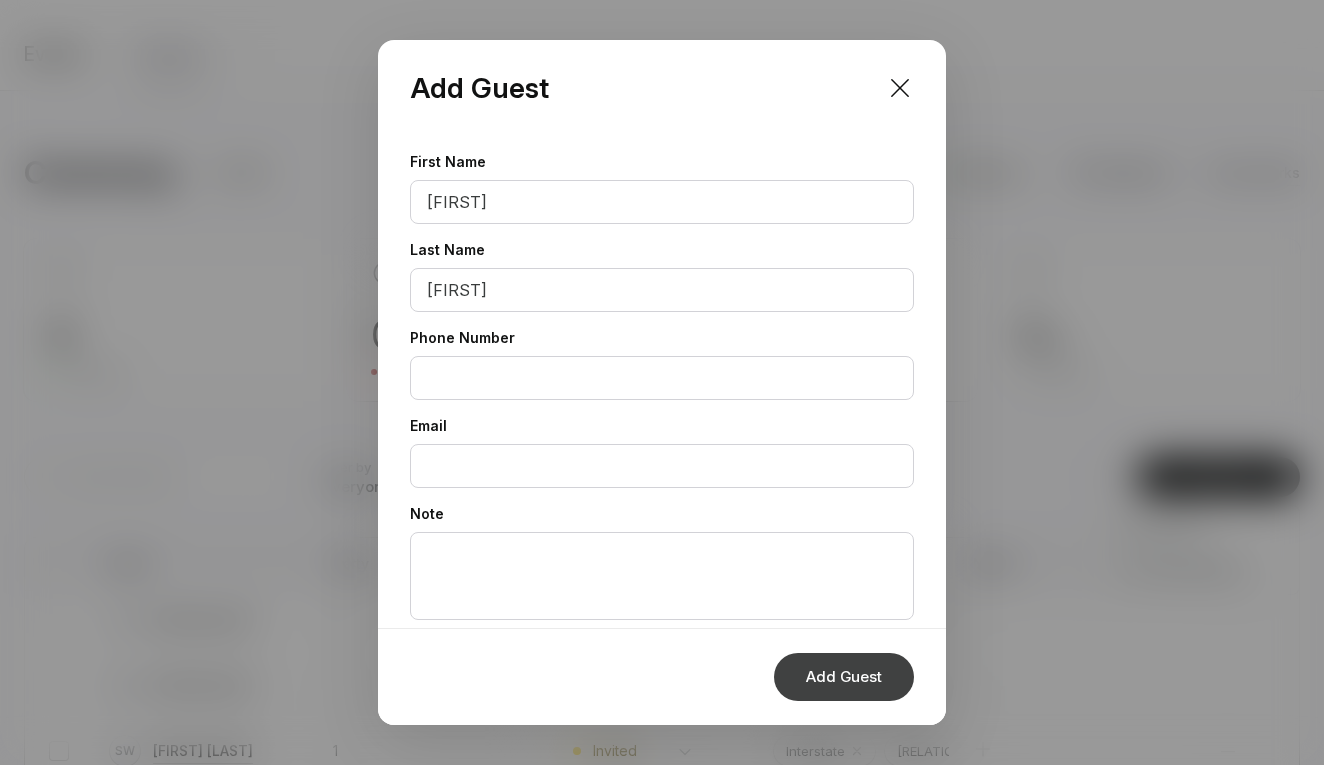 click on "Add Guest" at bounding box center [844, 677] 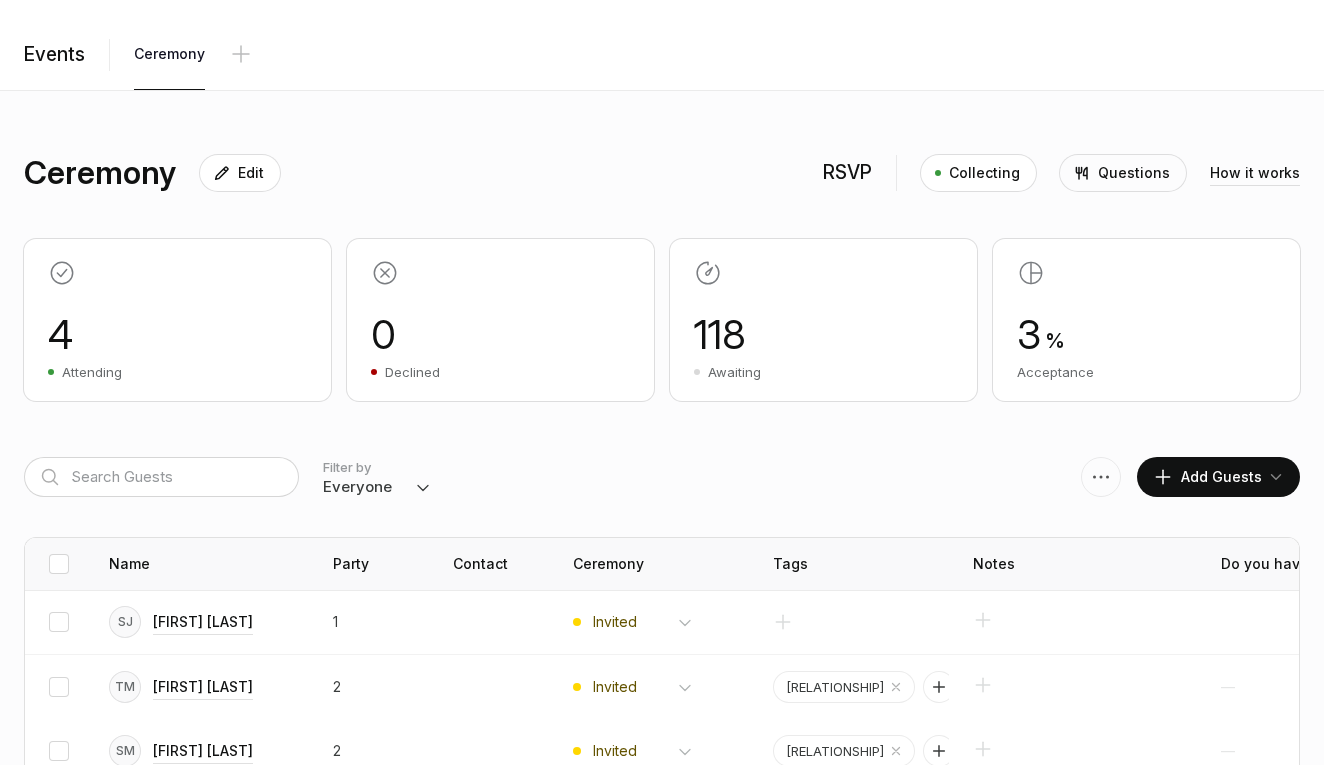 click on "Add Guests" at bounding box center [1207, 477] 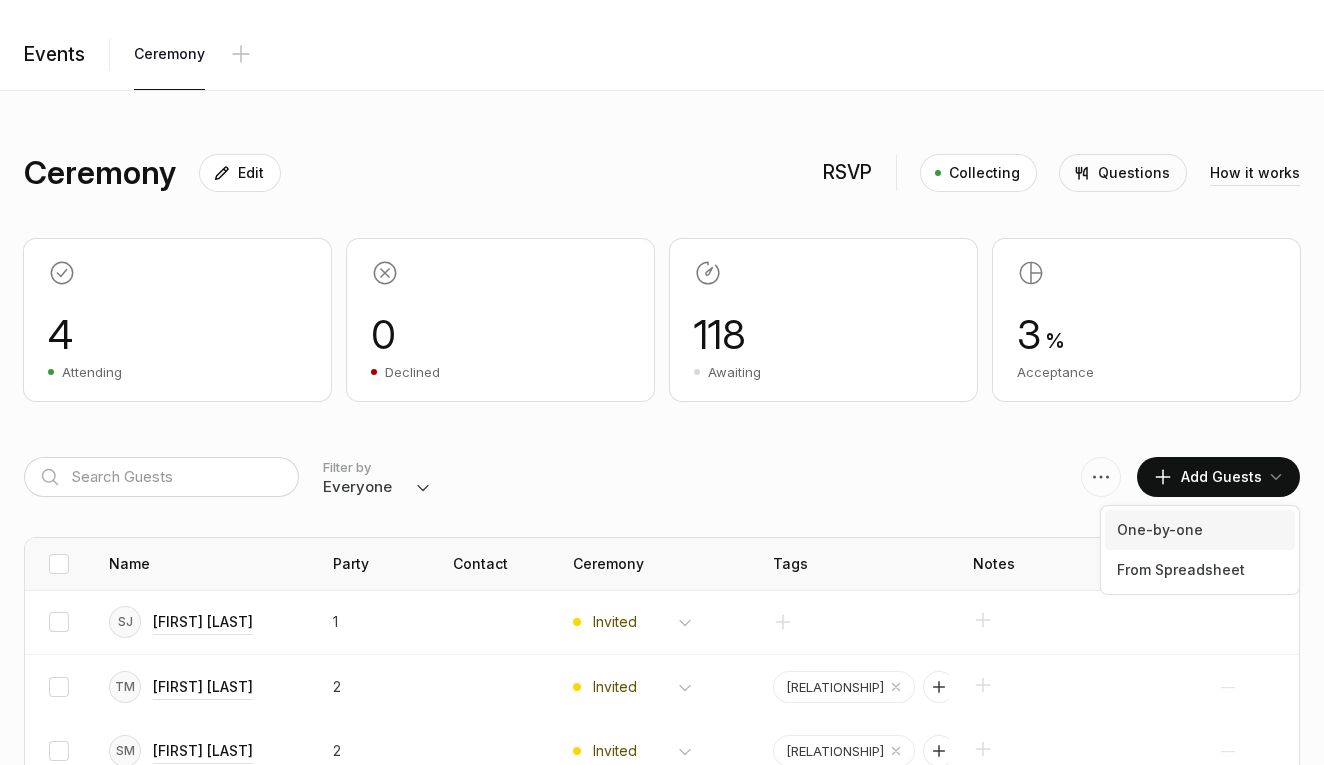 click on "One-by-one" at bounding box center [1200, 530] 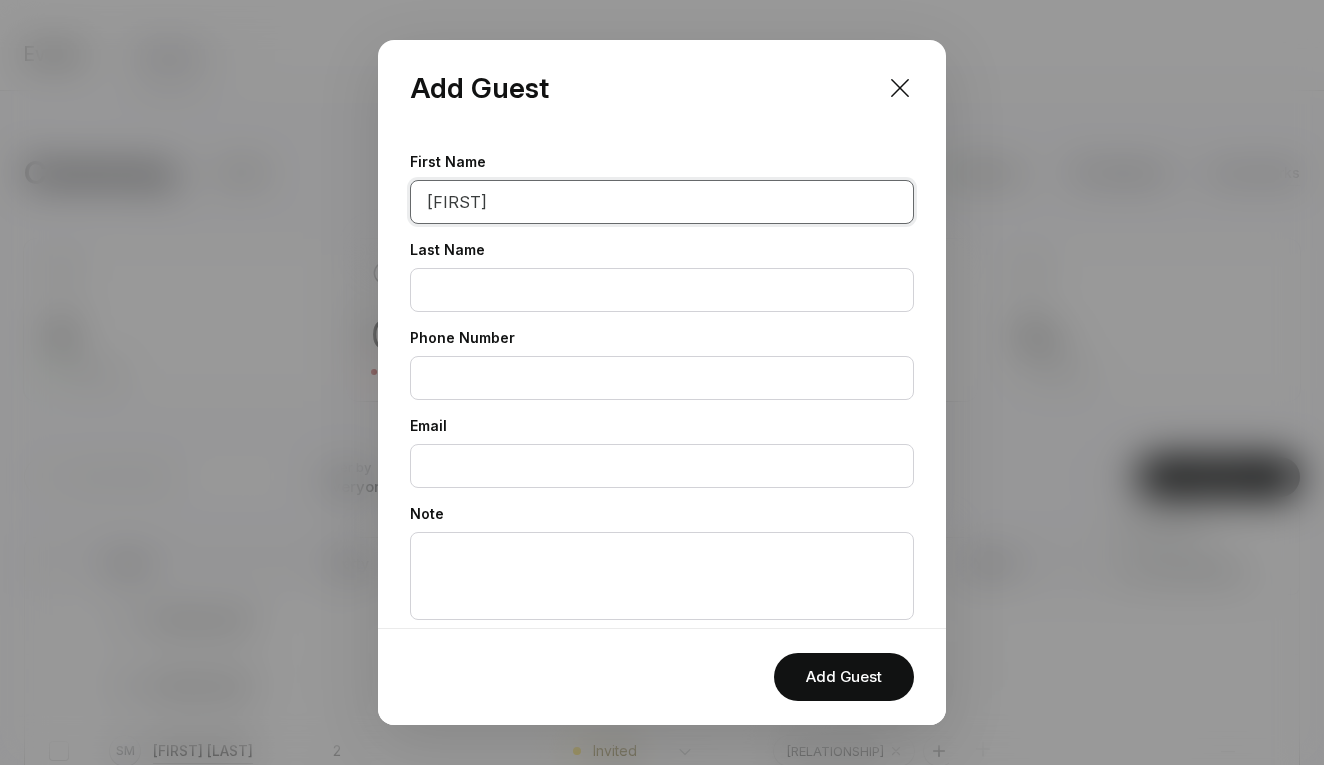 type on "Danielle" 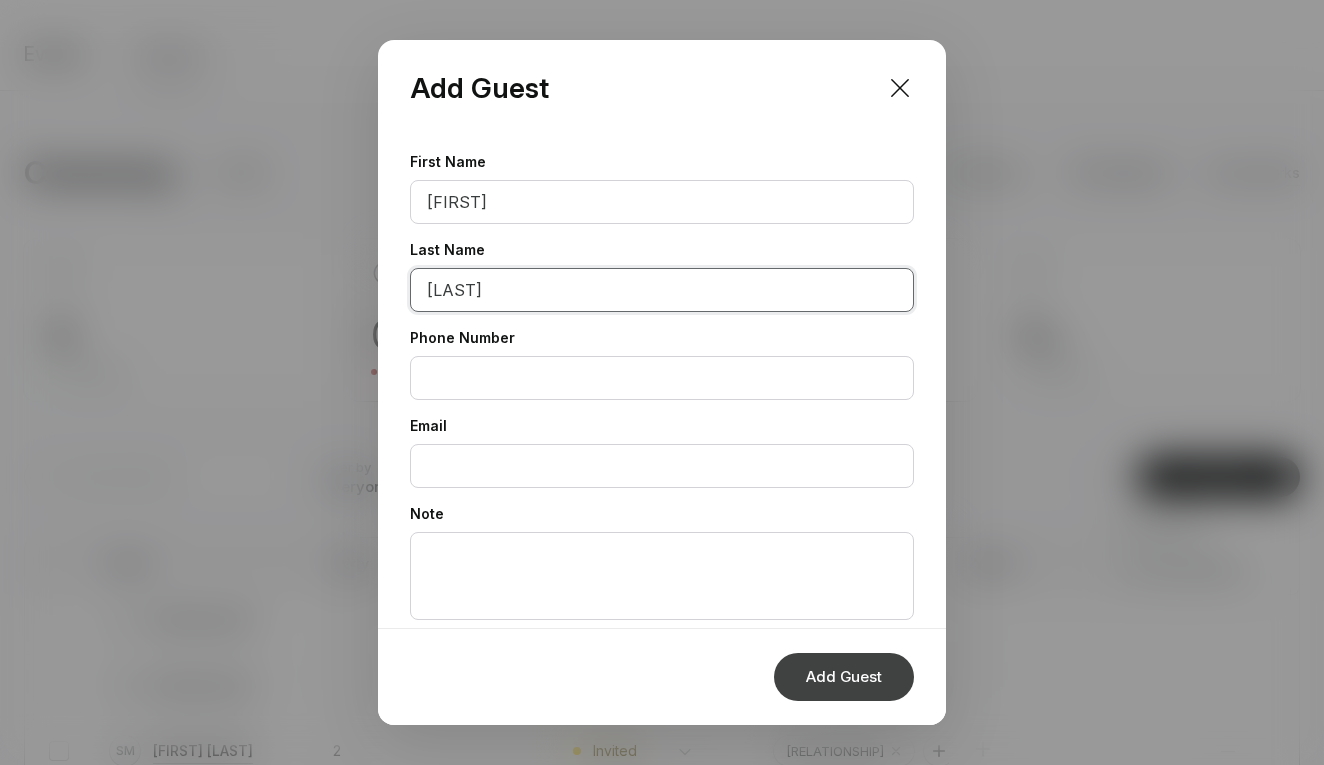 type on "Leiper" 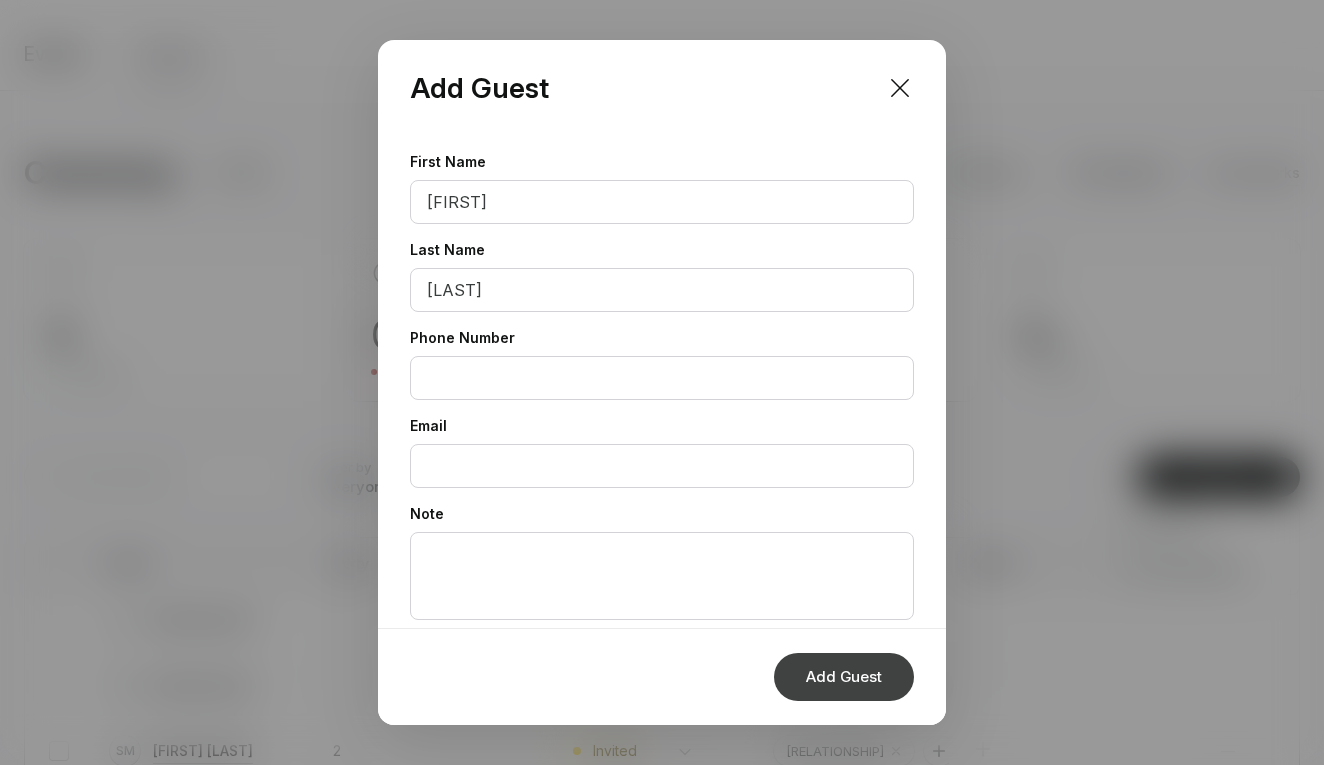 click on "Add Guest" at bounding box center (844, 677) 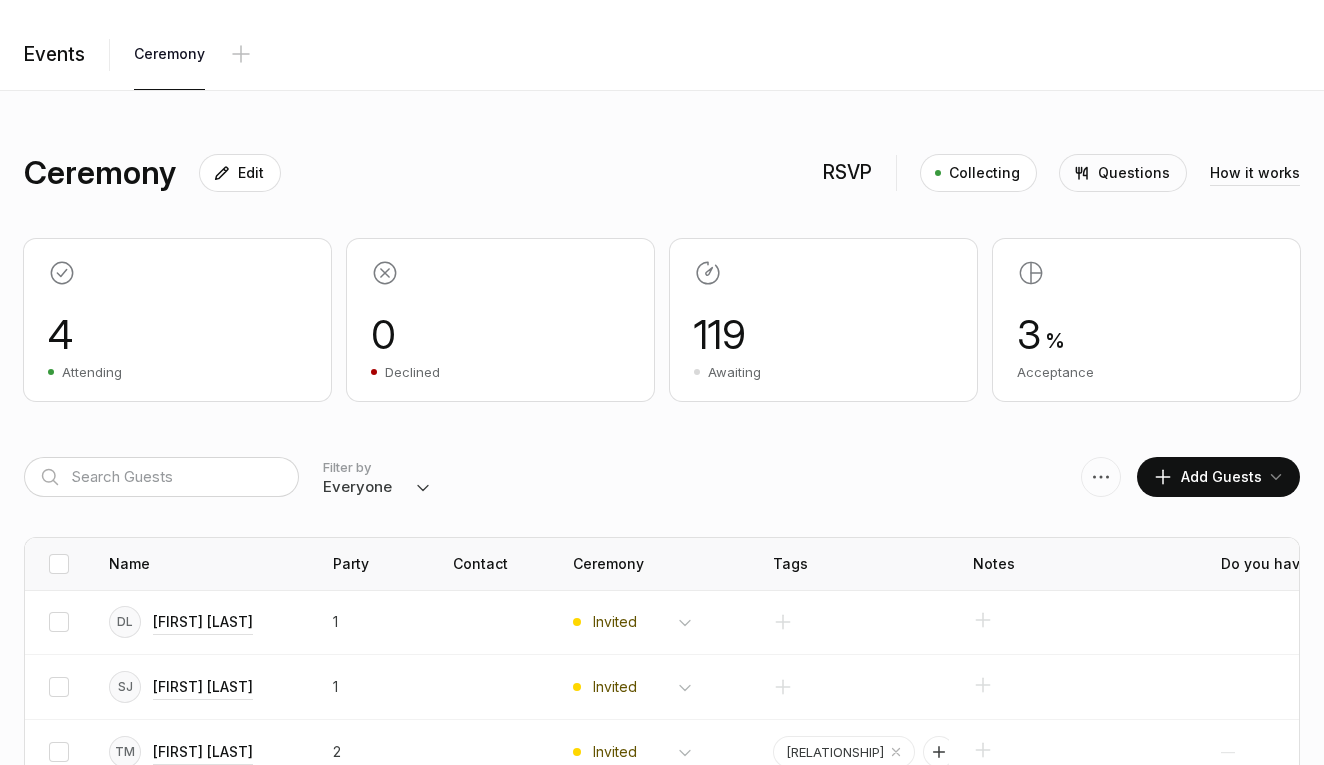 click on "Add Guests" at bounding box center (1207, 477) 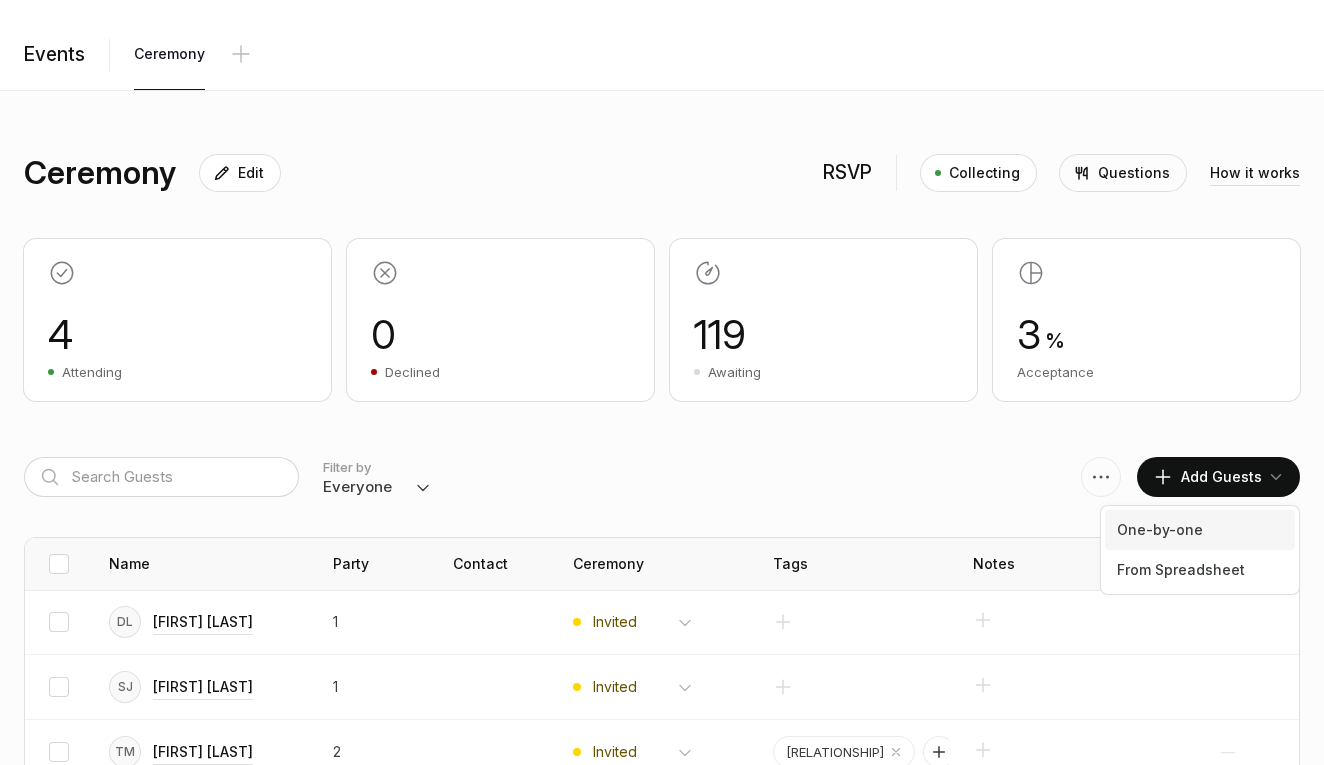 click on "One-by-one" at bounding box center (1200, 530) 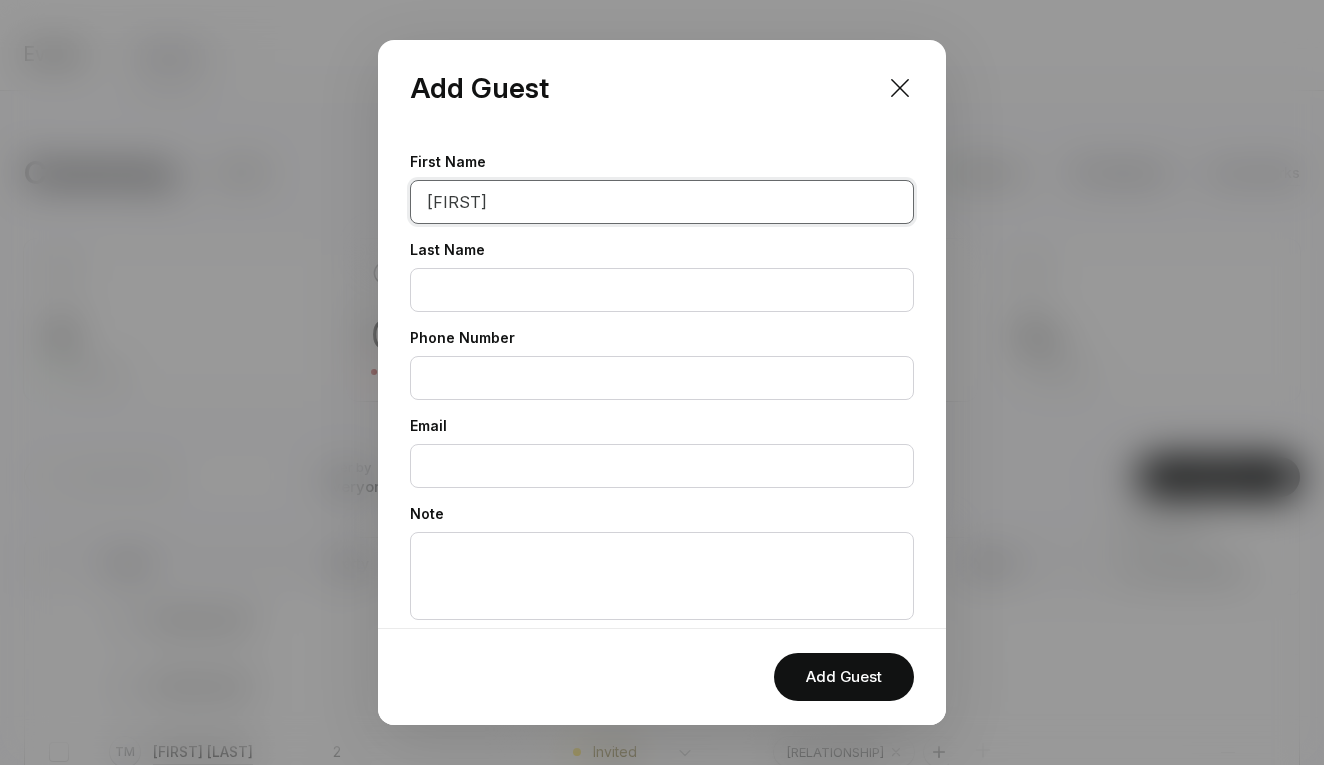 type on "James" 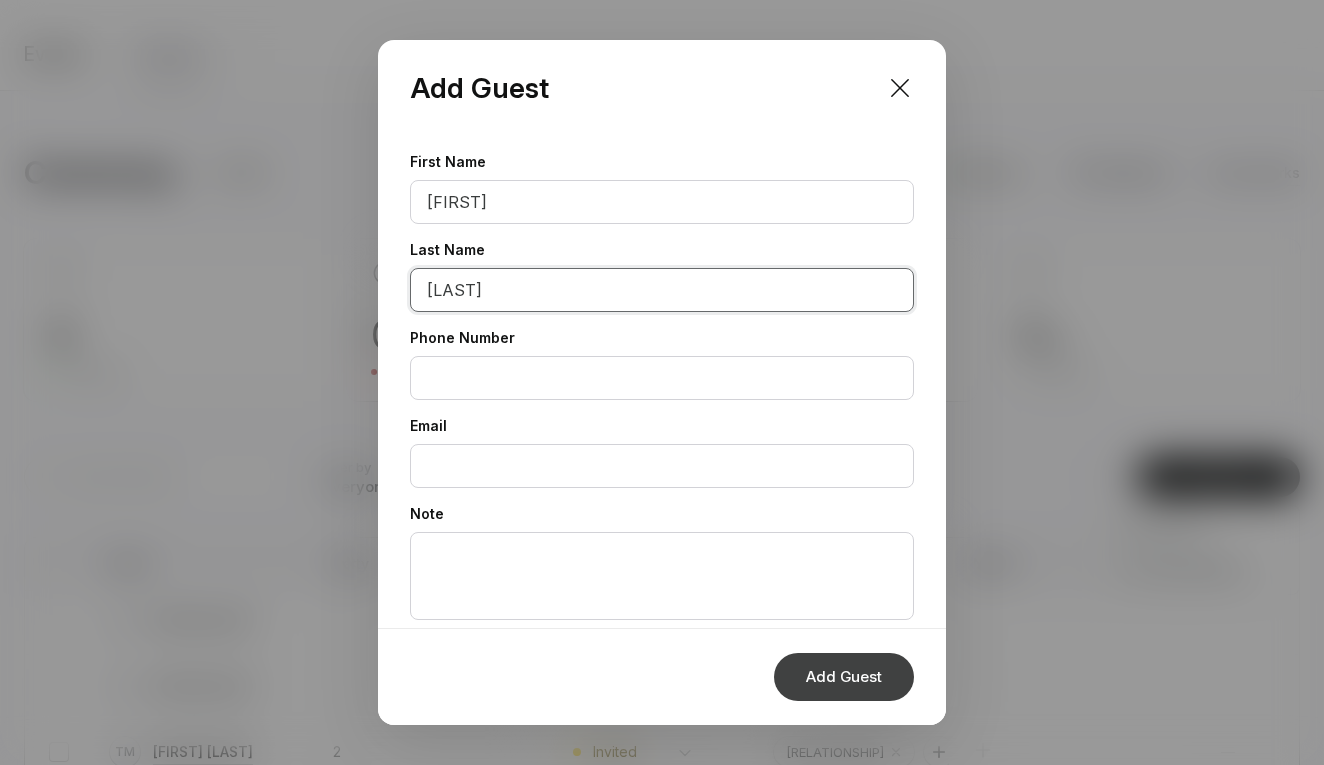 type on "Leiper" 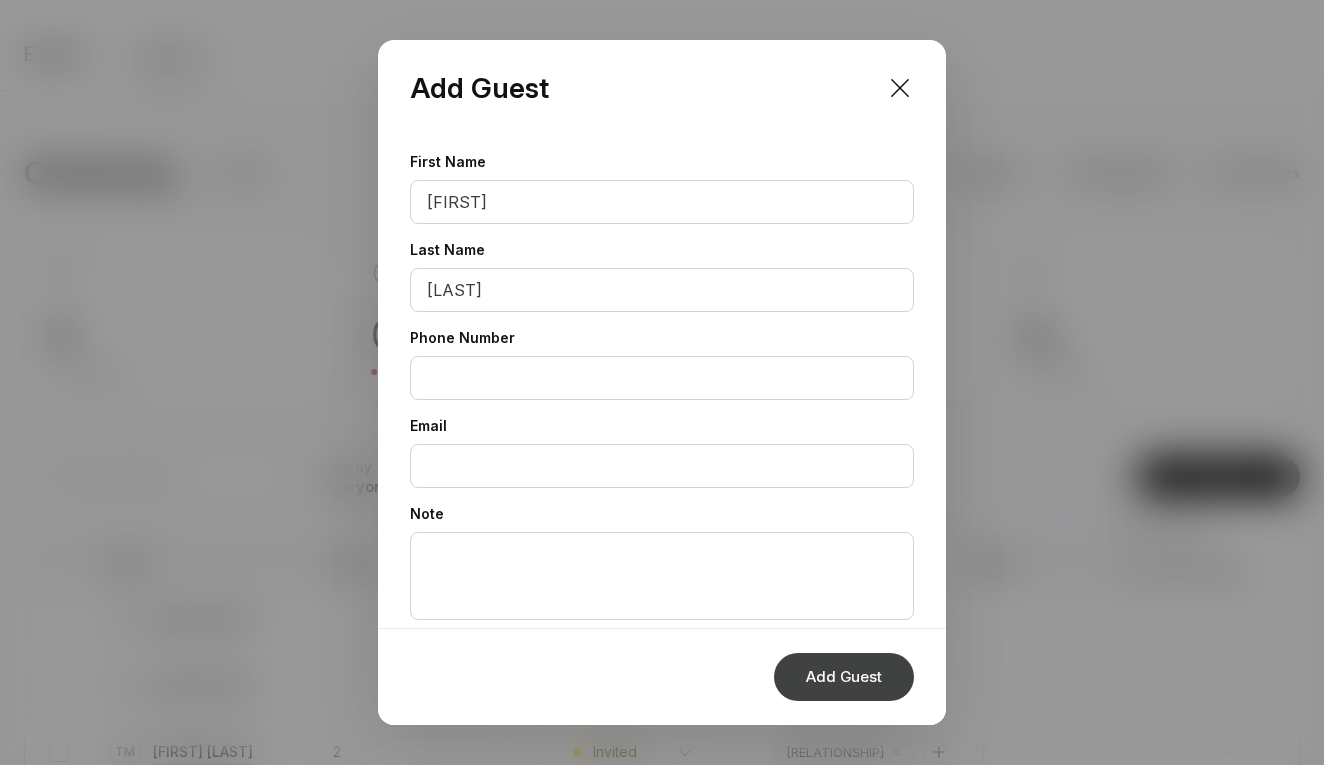 click on "Add Guest" at bounding box center [844, 677] 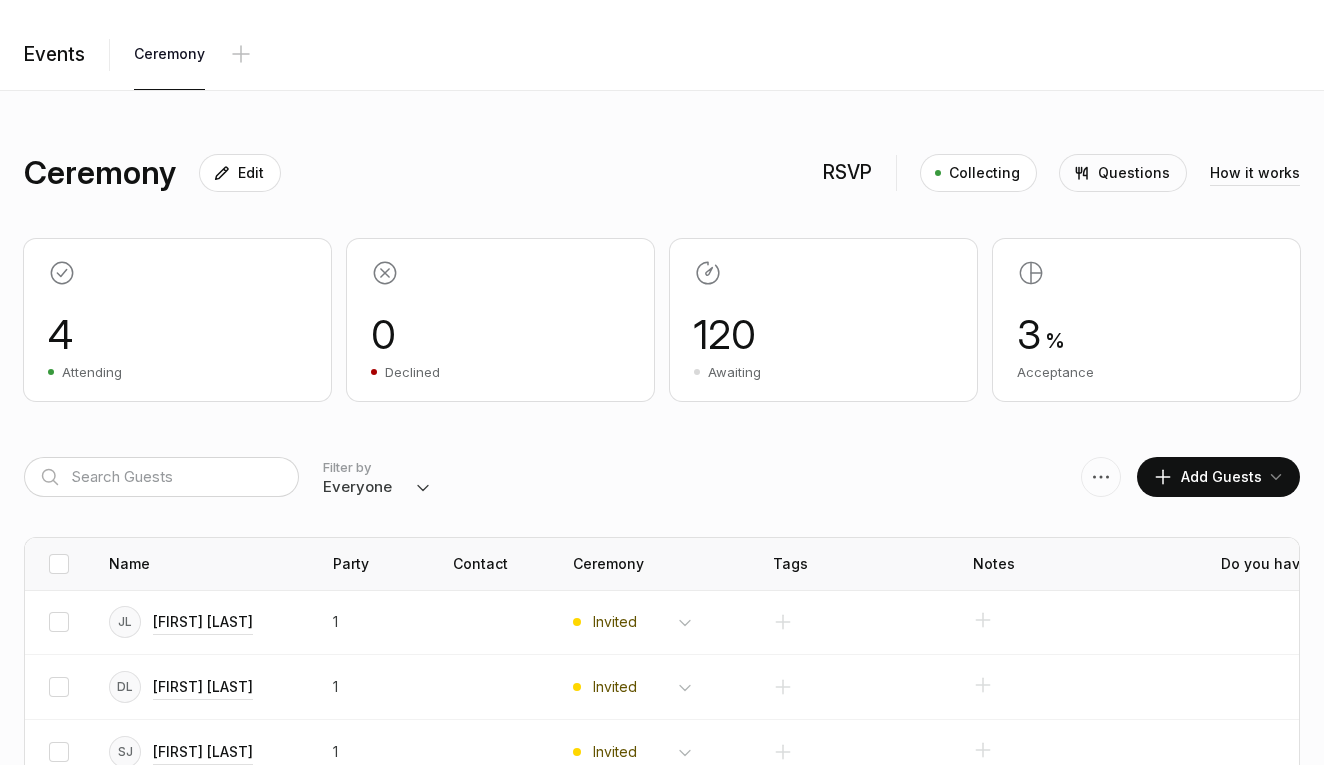 click on "Add Guests" at bounding box center (1207, 477) 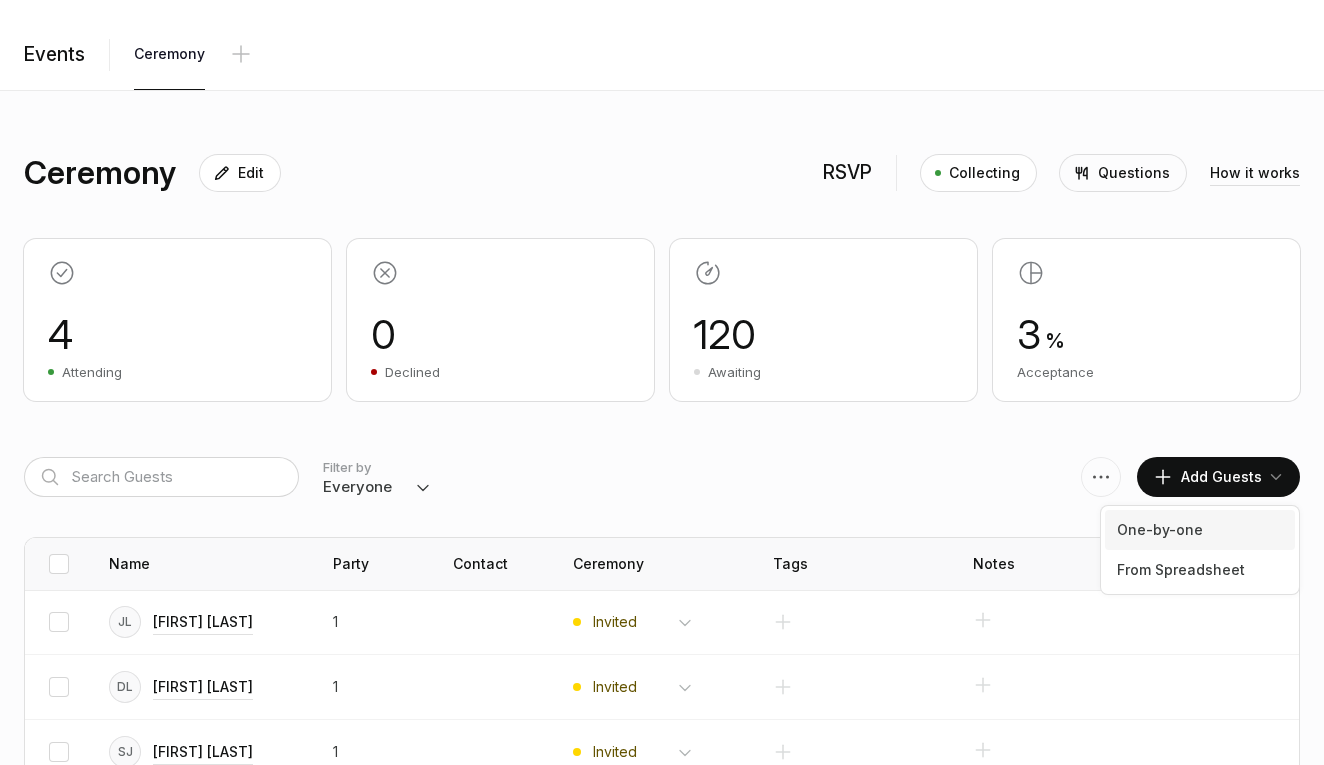 click on "One-by-one" at bounding box center [1200, 530] 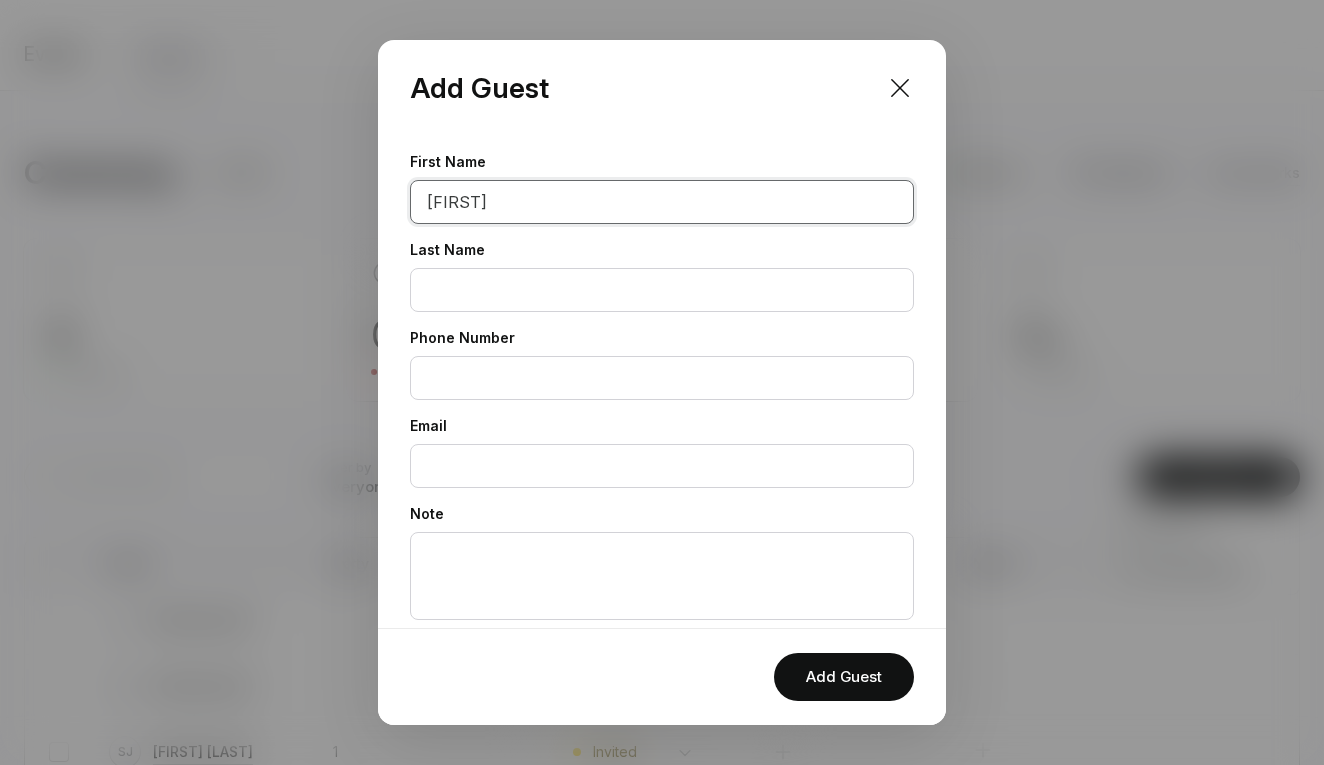 type on "Ella" 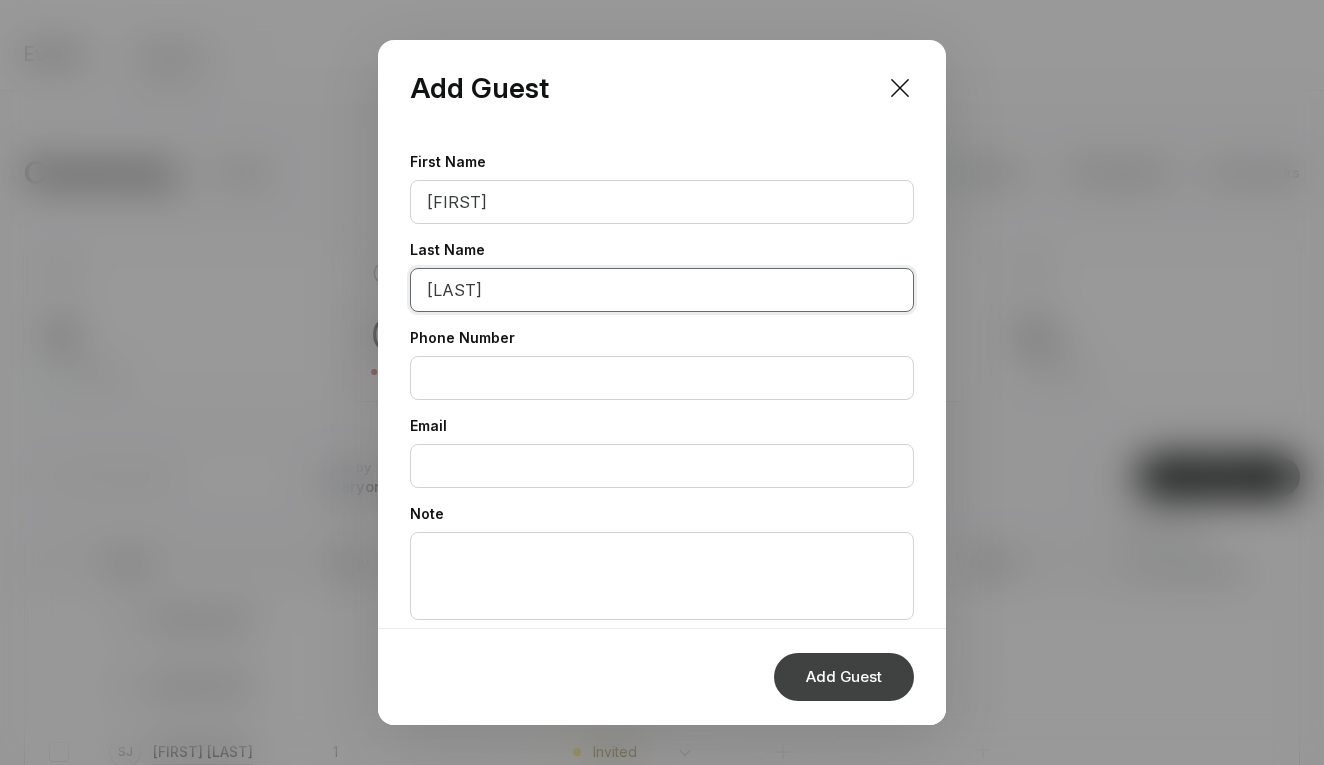 type on "Sarre" 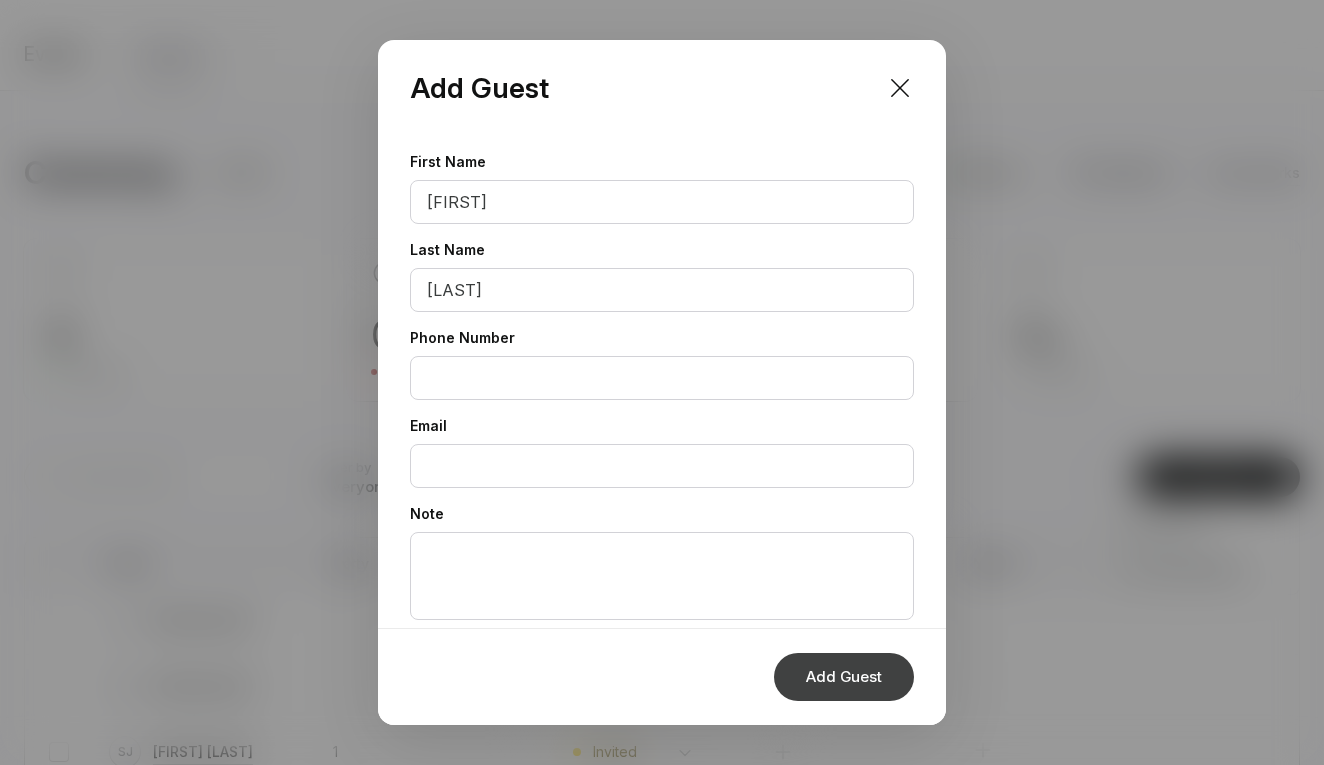 click on "Add Guest" at bounding box center [844, 677] 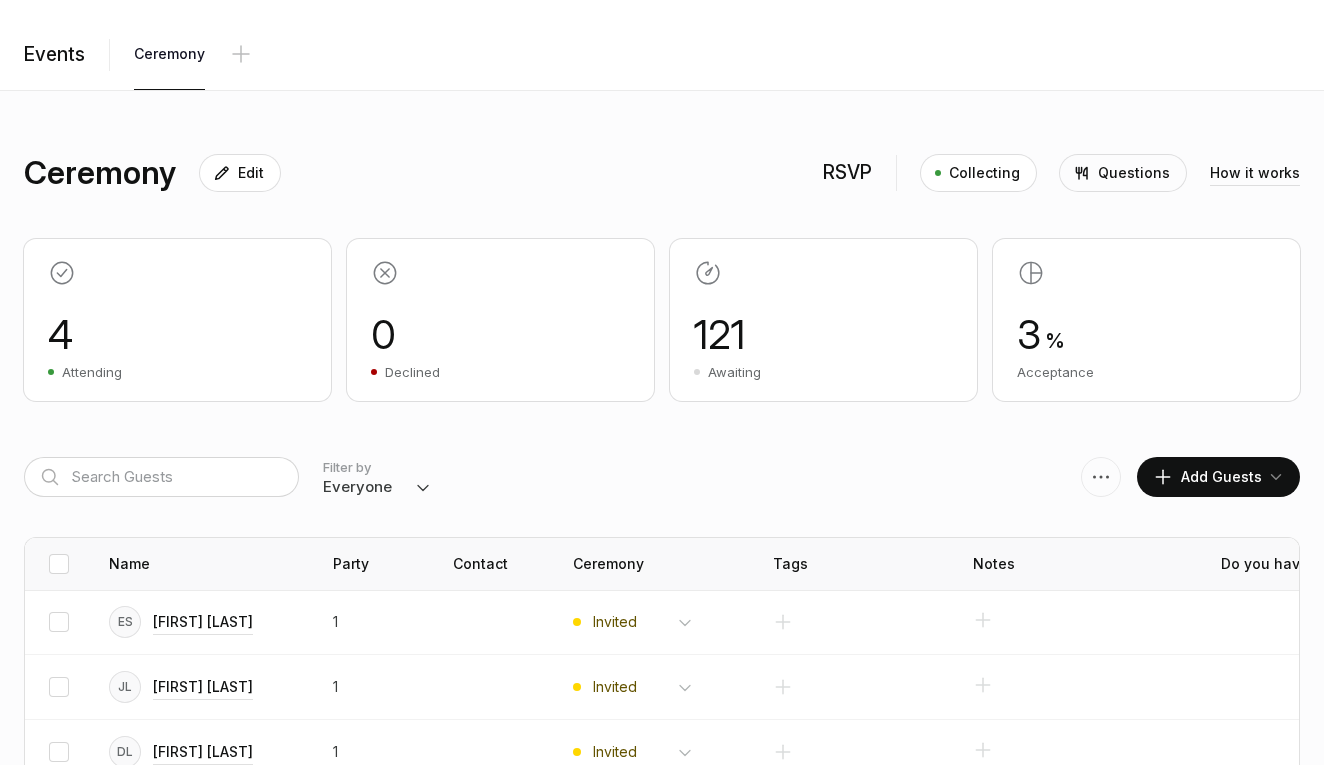 click on "Add Guests" at bounding box center [1207, 477] 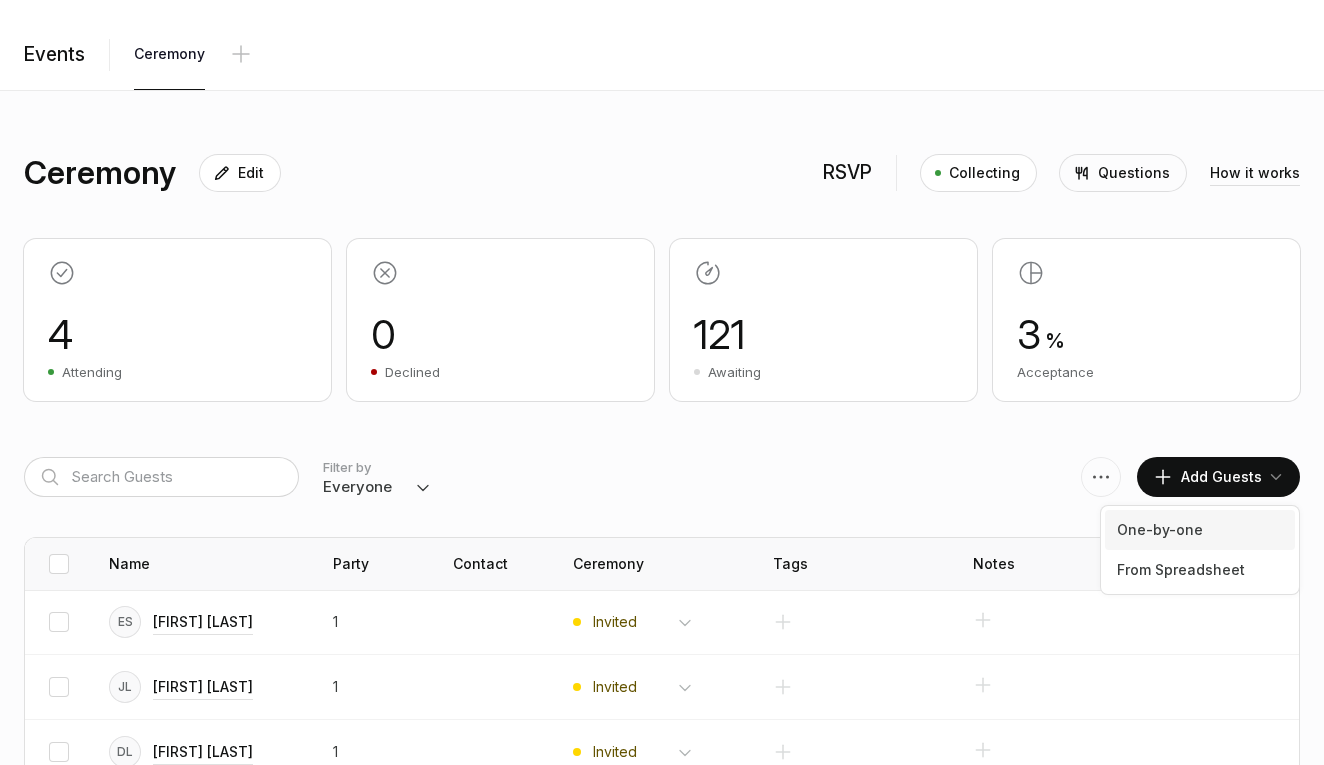 click on "One-by-one" at bounding box center (1200, 530) 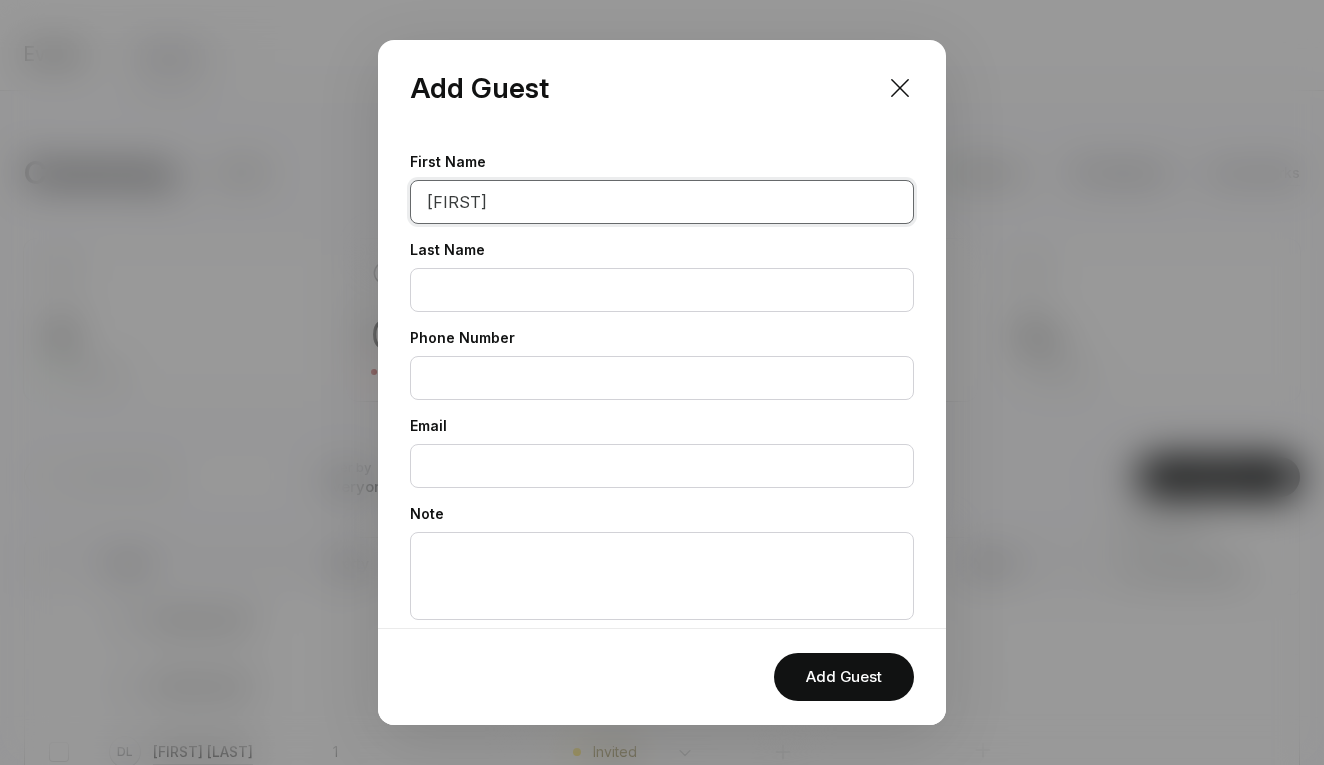 type on "Brodie" 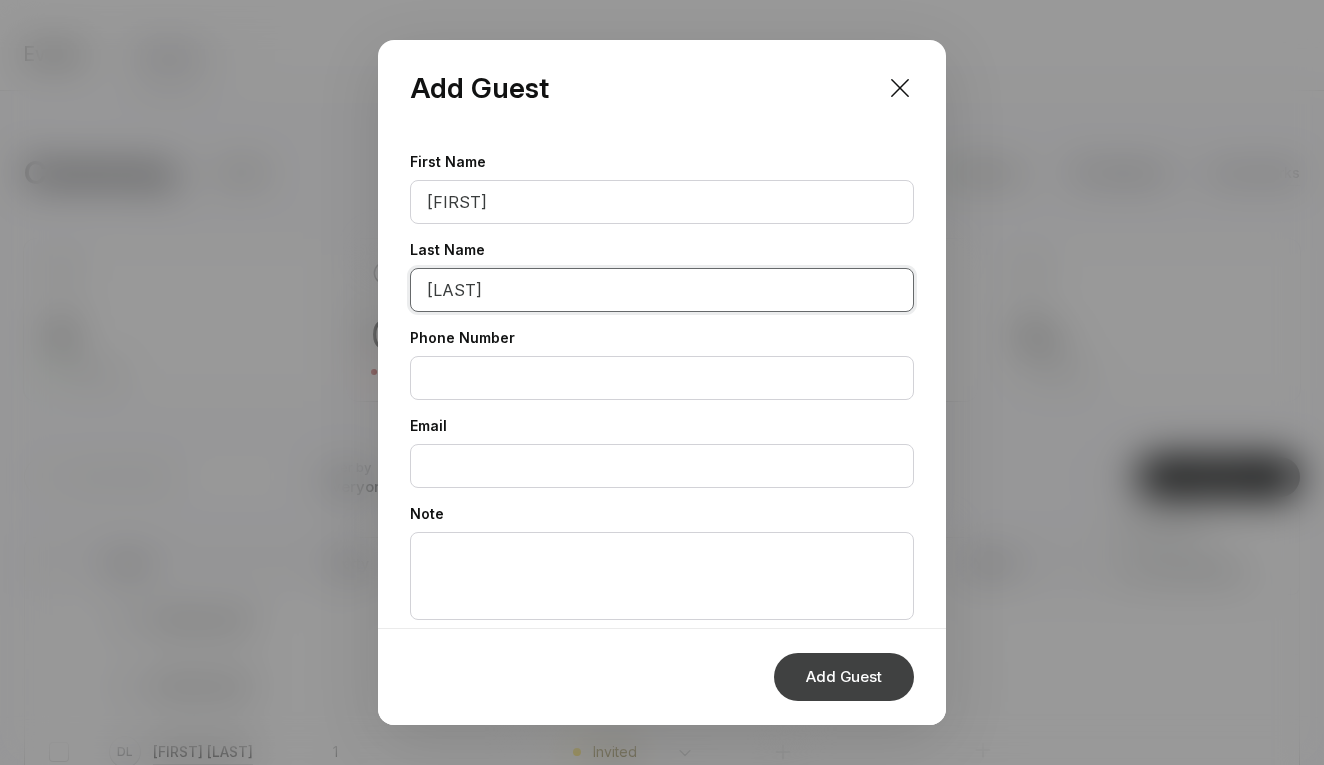type on "Sarre" 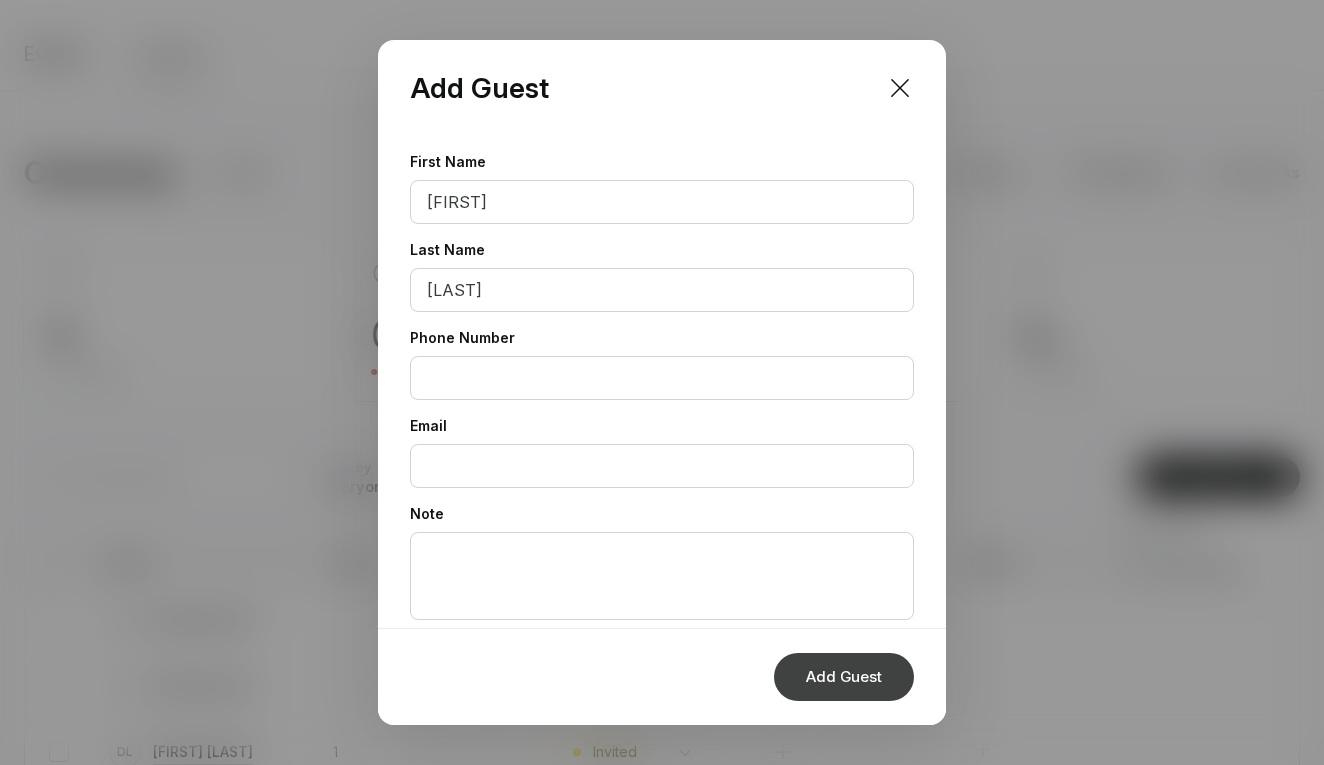 click on "Add Guest" at bounding box center (844, 677) 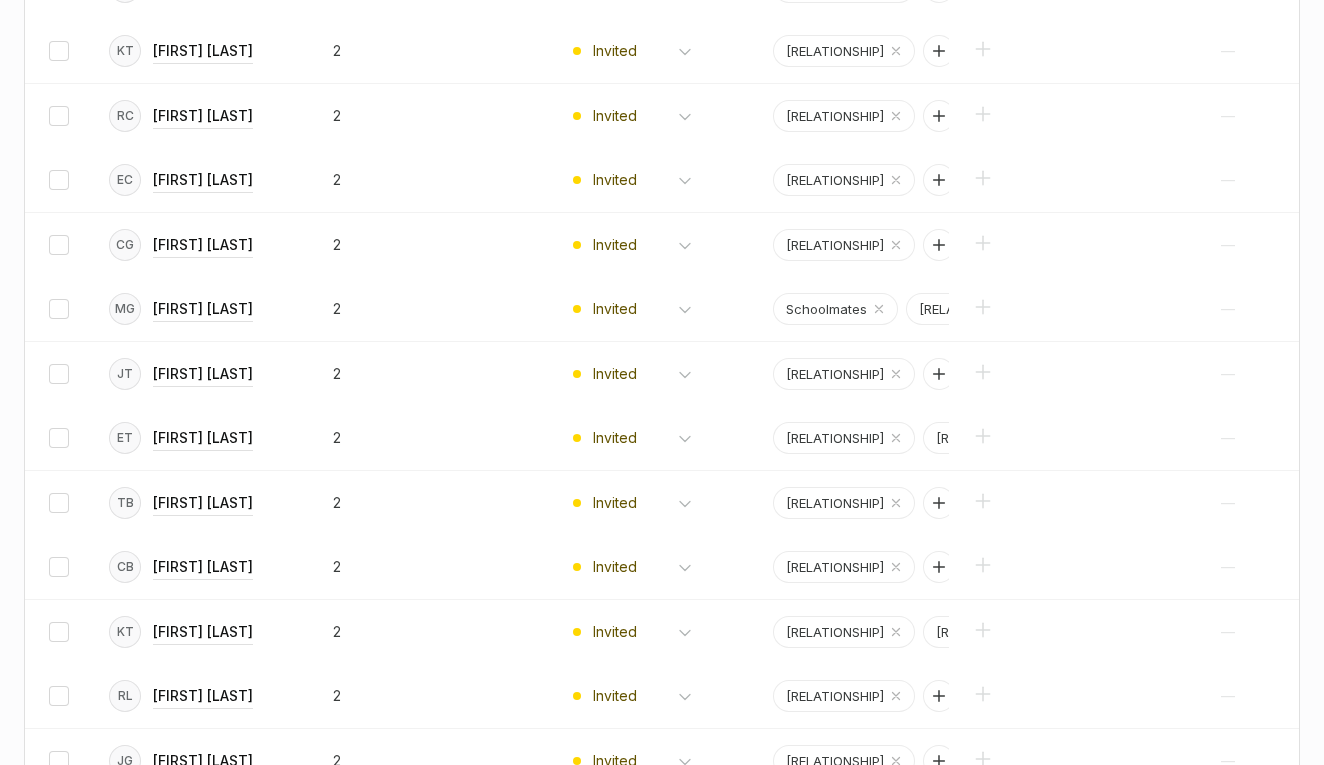 scroll, scrollTop: 3044, scrollLeft: 0, axis: vertical 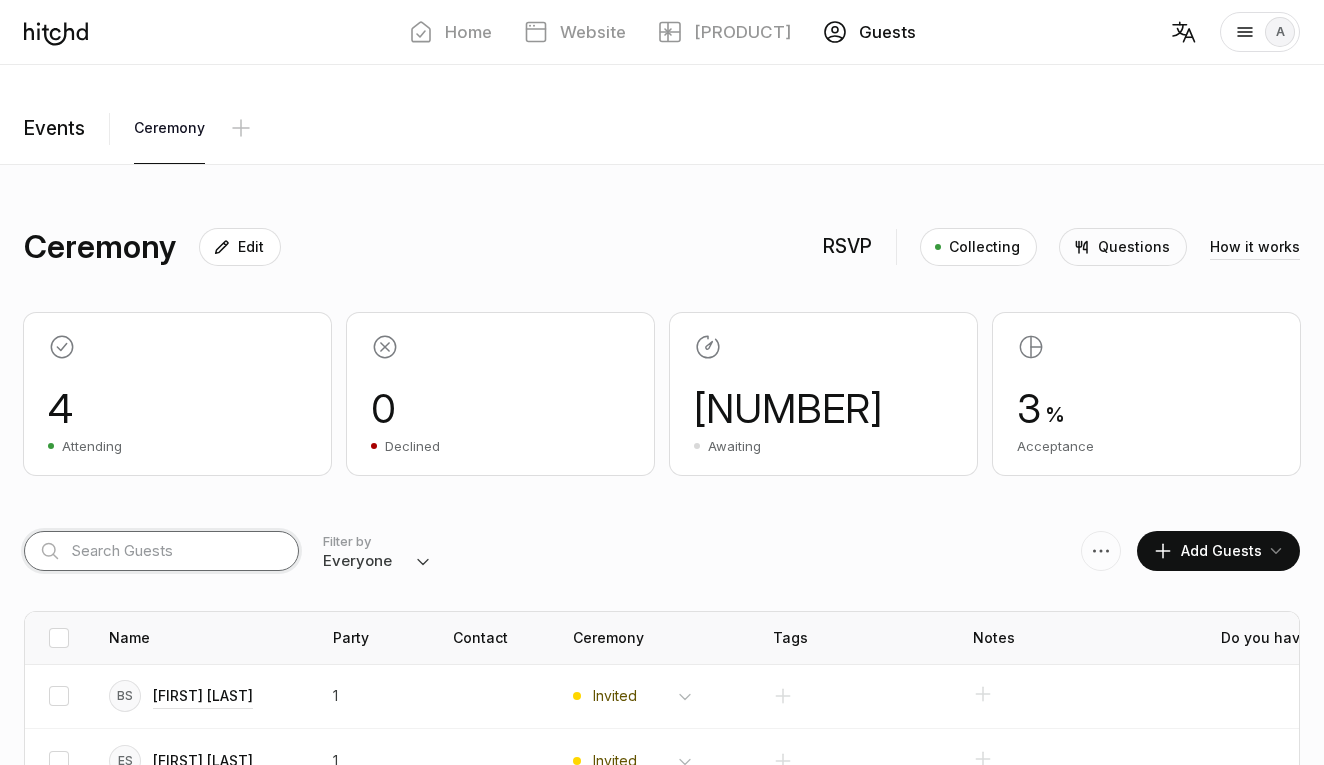 click at bounding box center (161, 551) 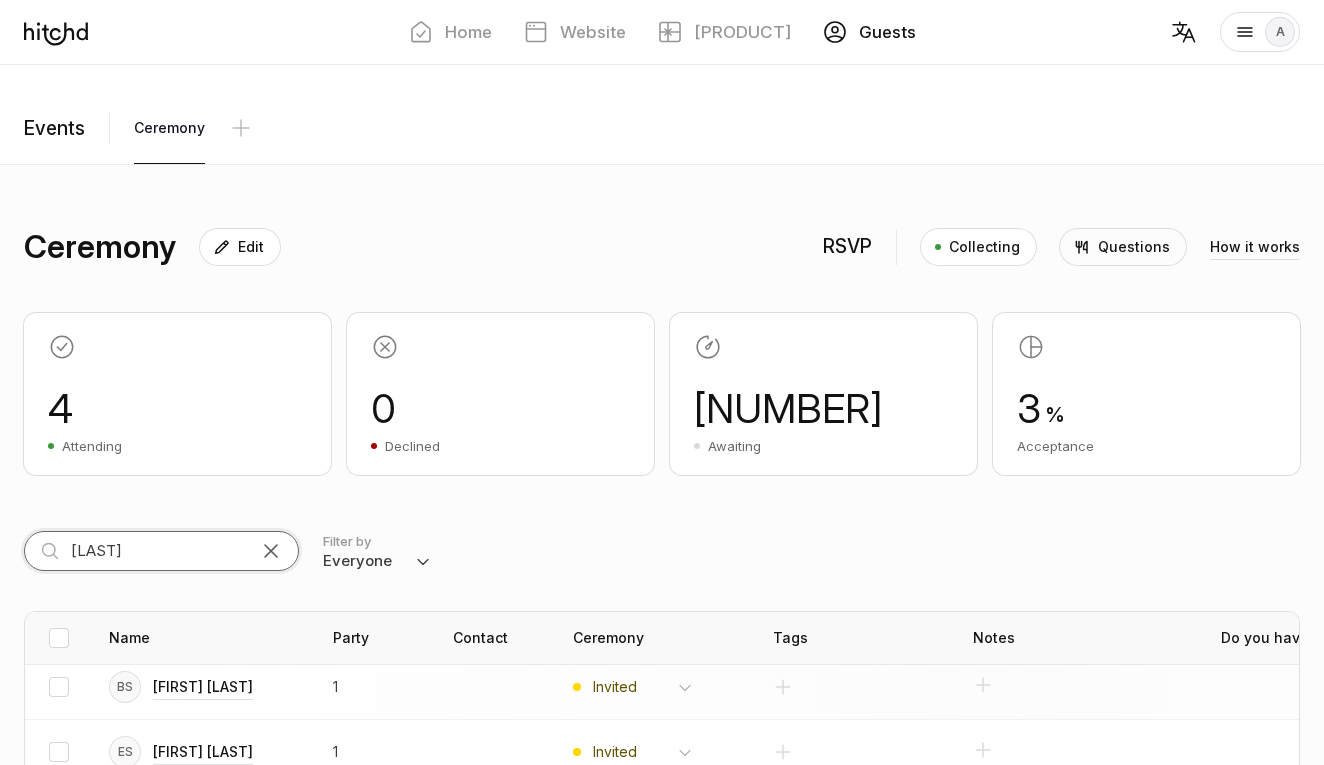 scroll, scrollTop: 9, scrollLeft: 0, axis: vertical 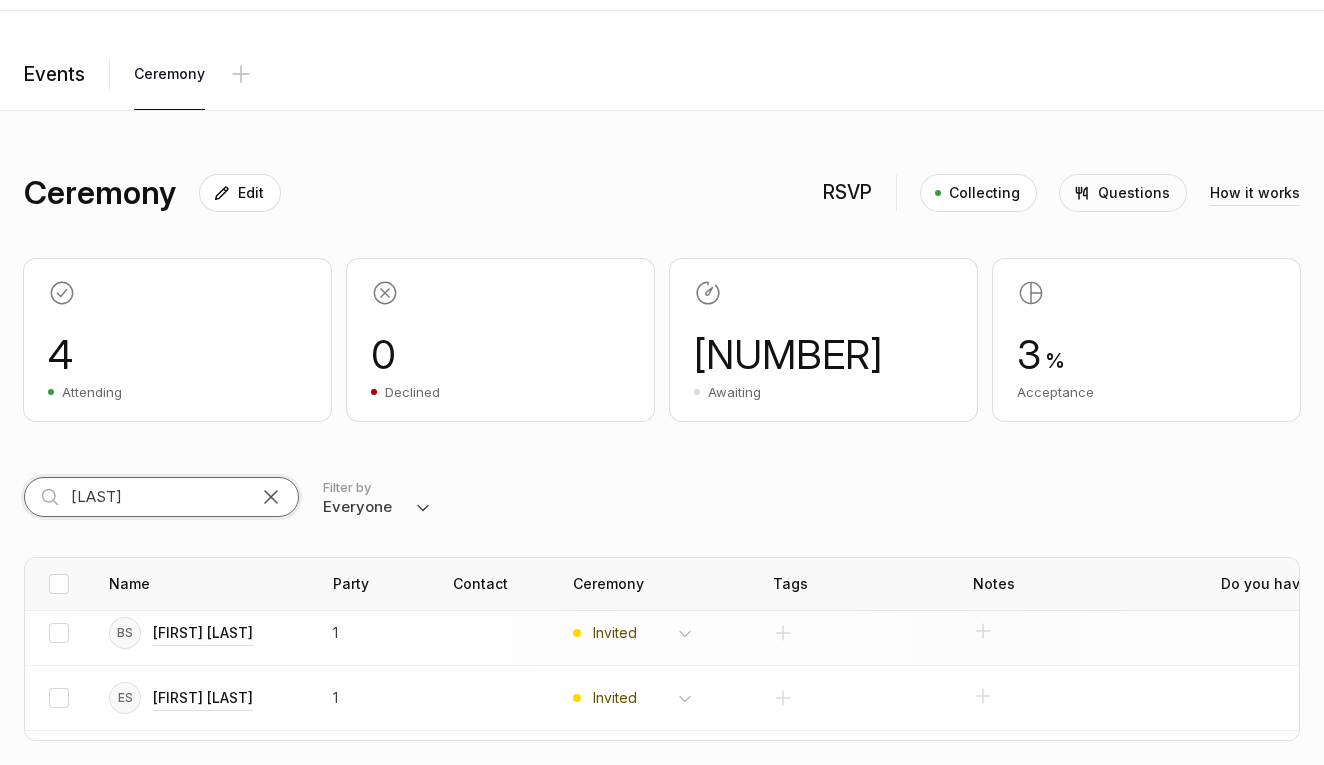 type on "sarre" 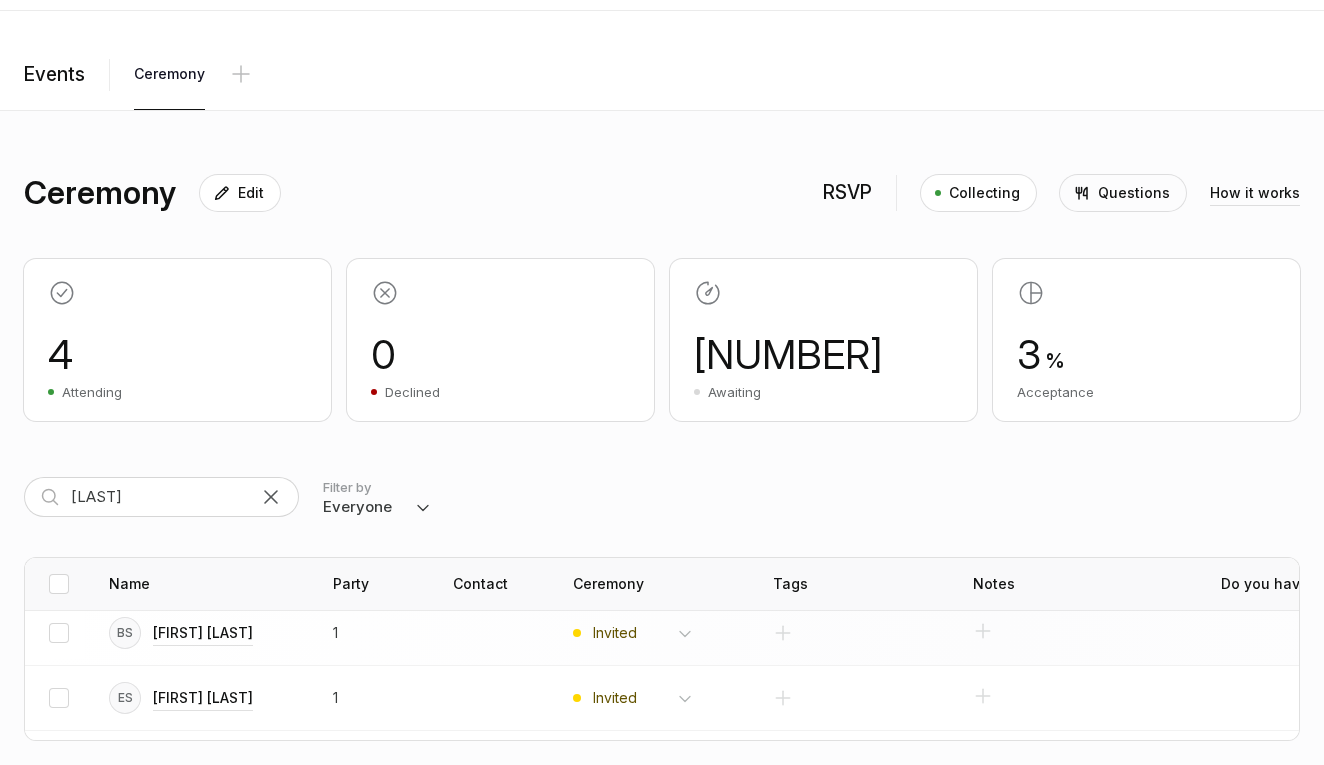 click on "BS" at bounding box center (125, 633) 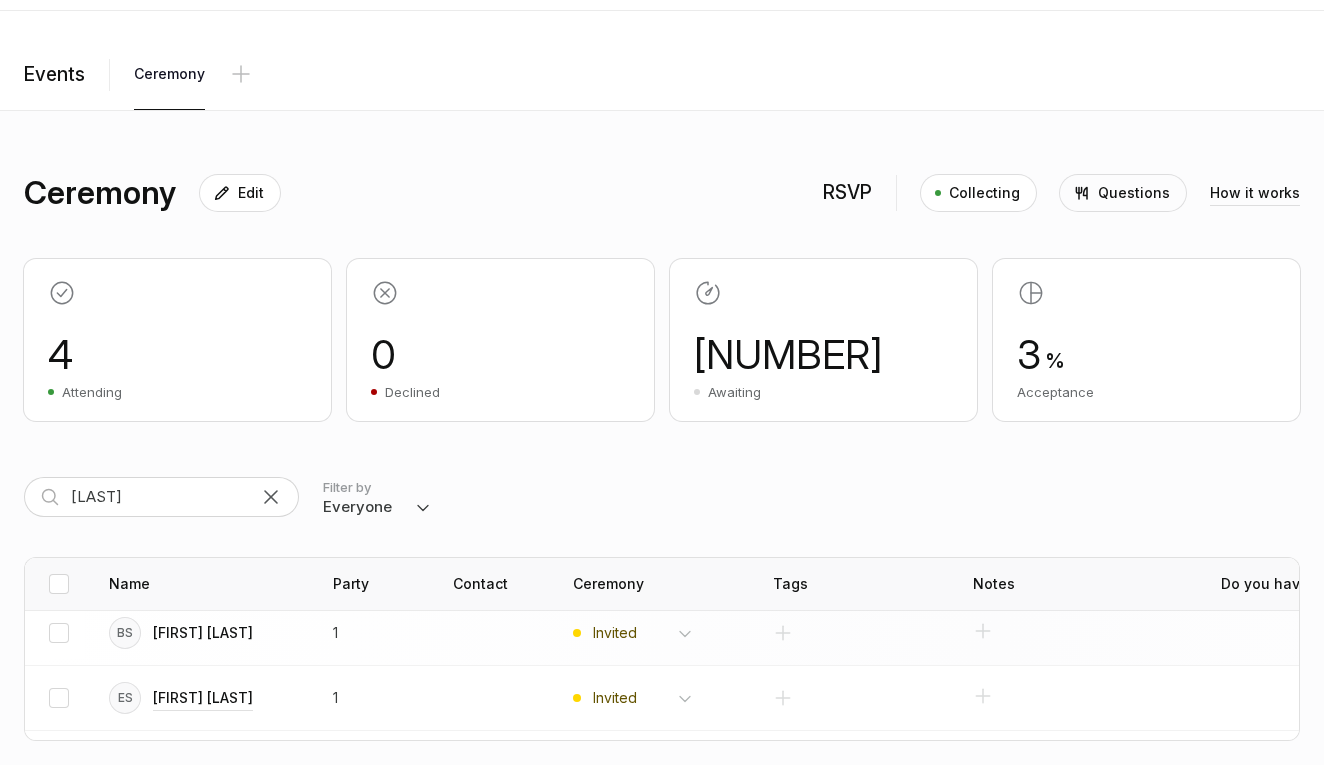 click on "Brodie Sarre" at bounding box center [203, 633] 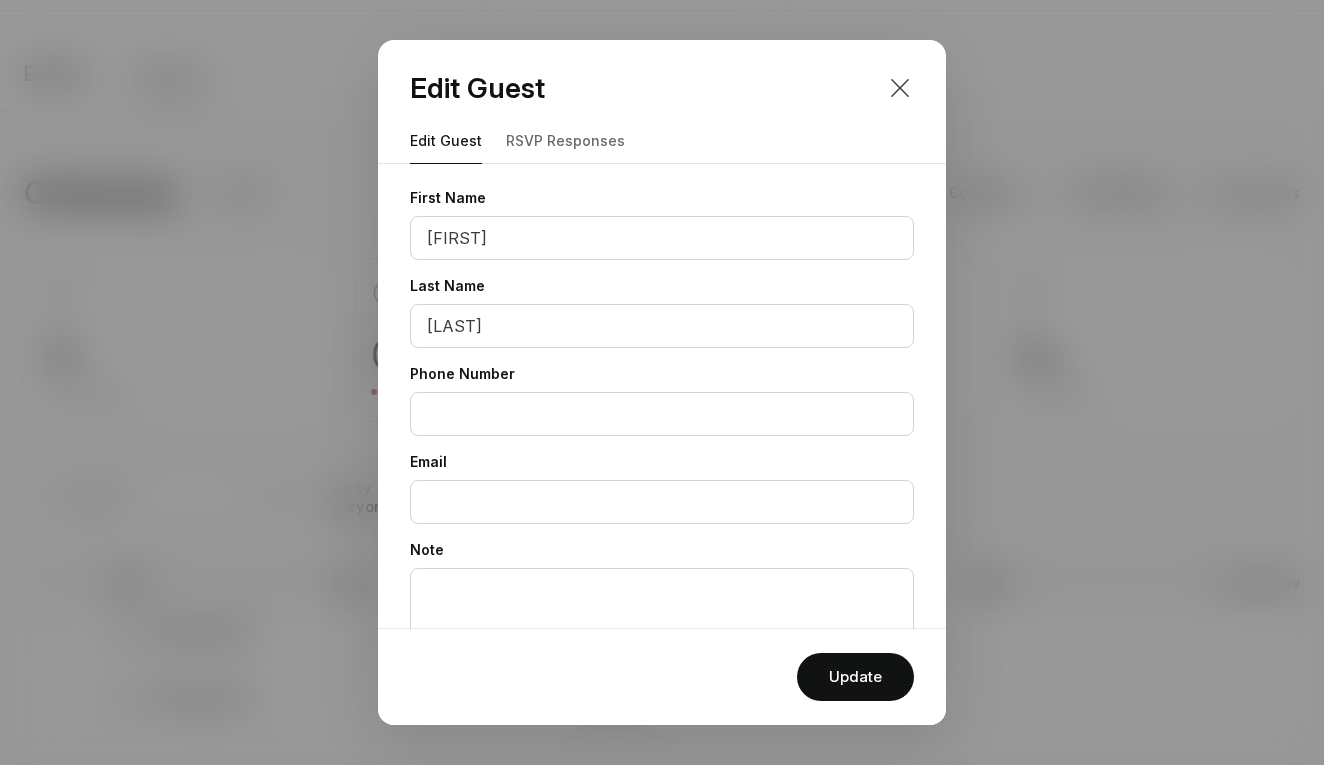 click at bounding box center (900, 88) 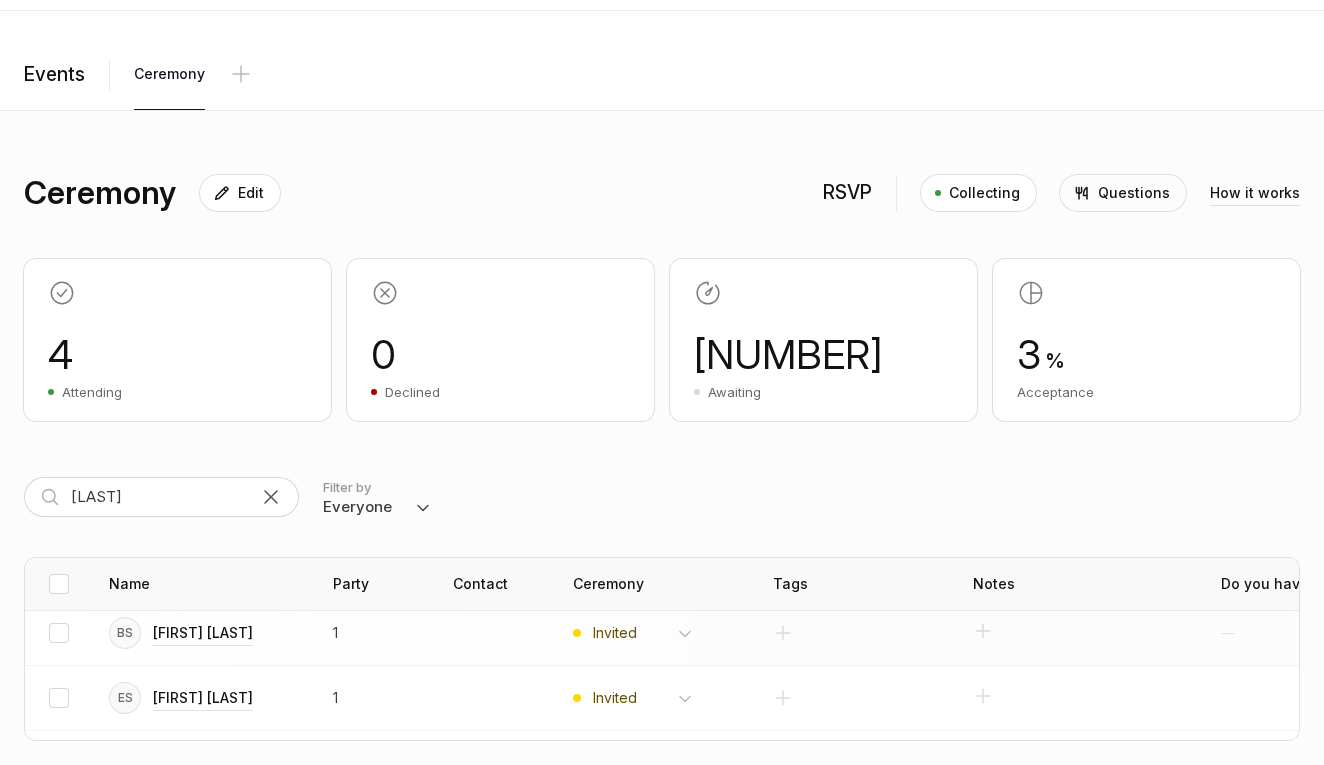 click on "1" at bounding box center [393, 633] 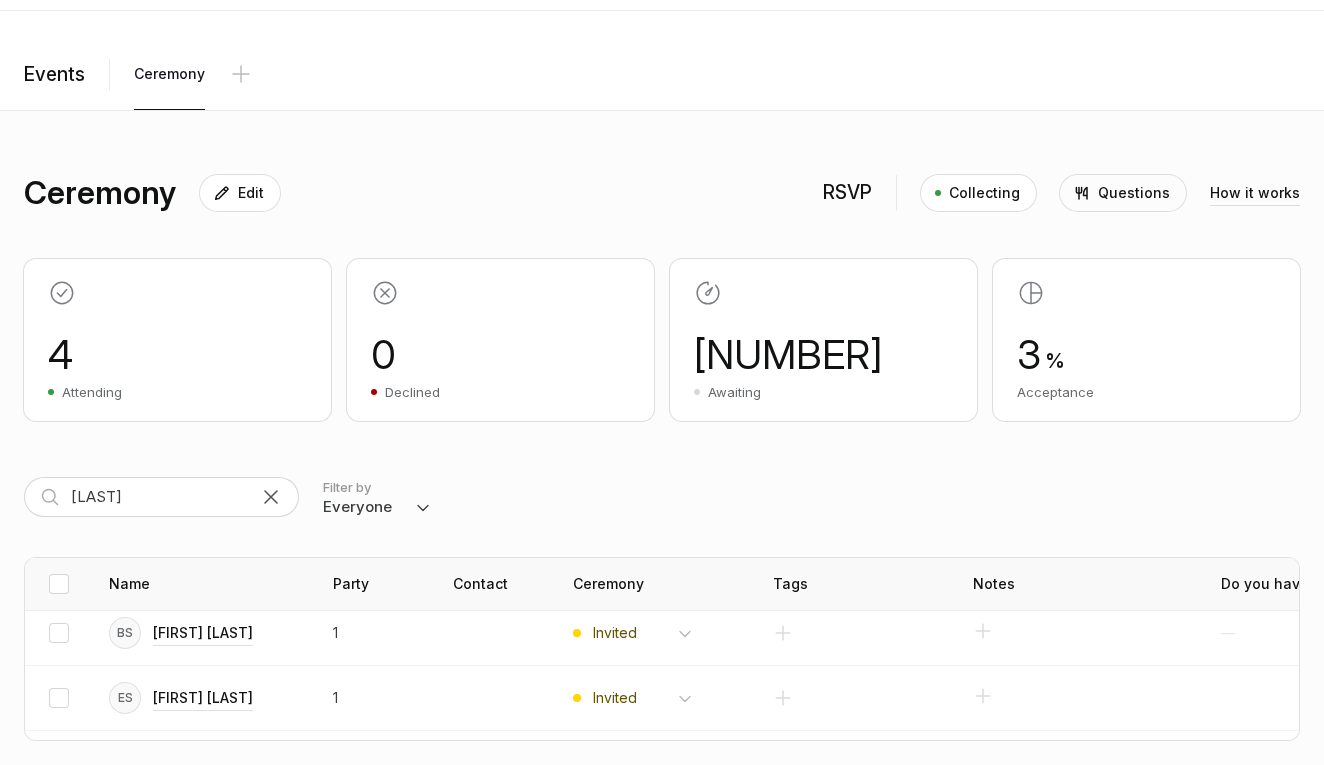 click on "Party" at bounding box center (393, 584) 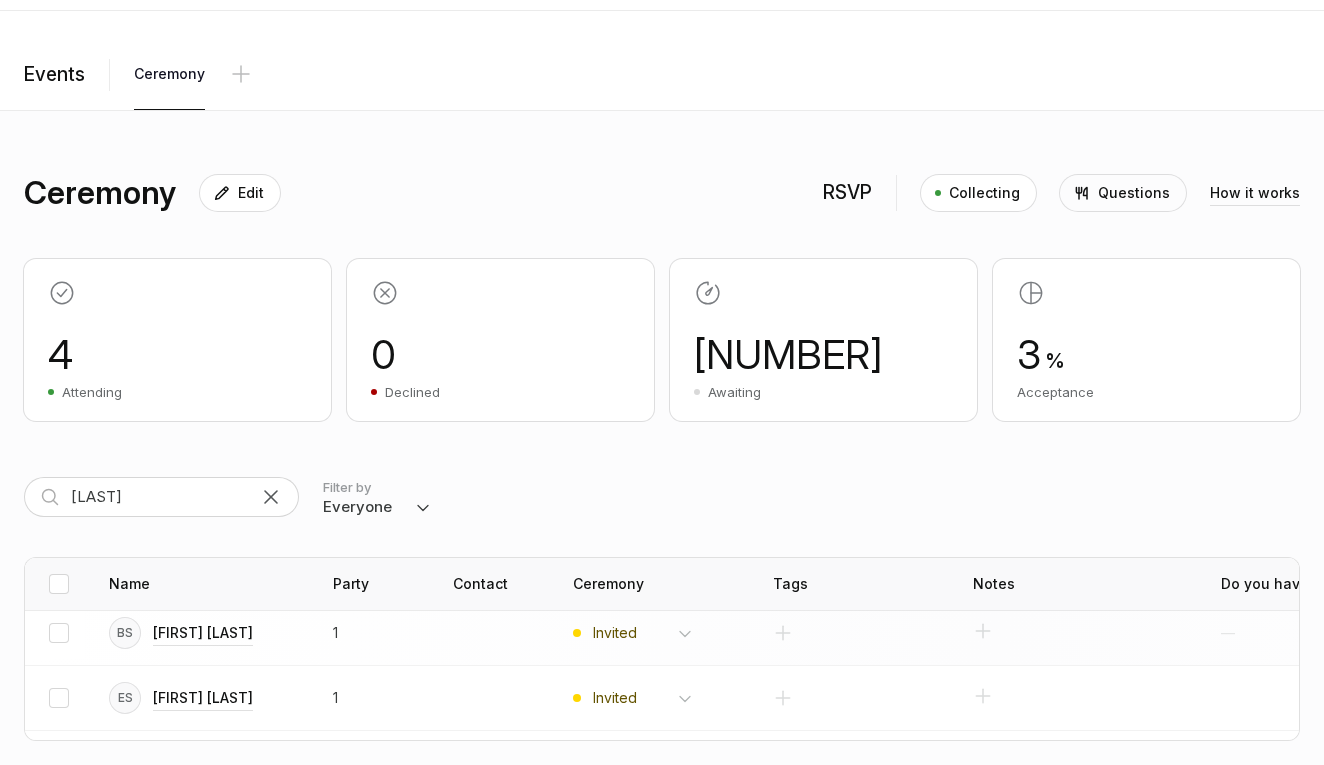 scroll, scrollTop: 54, scrollLeft: 0, axis: vertical 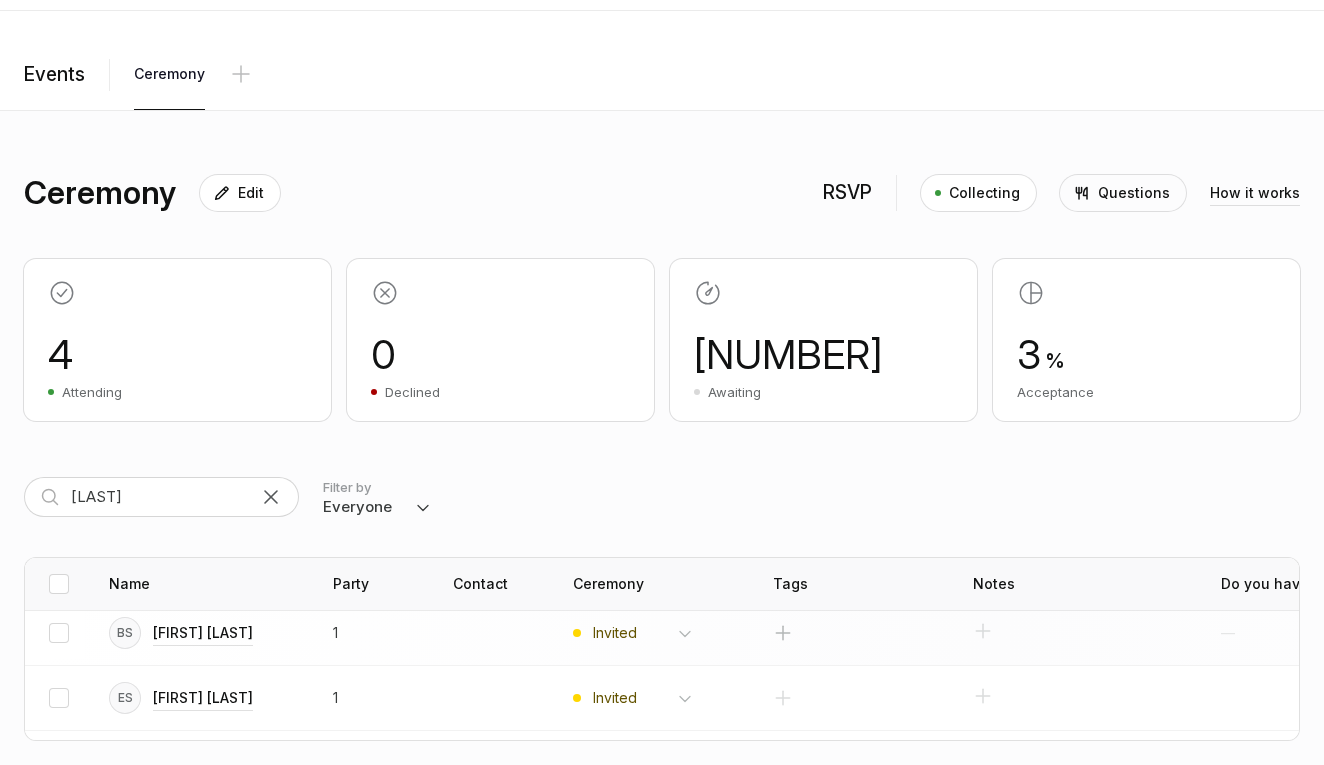 click at bounding box center [783, 633] 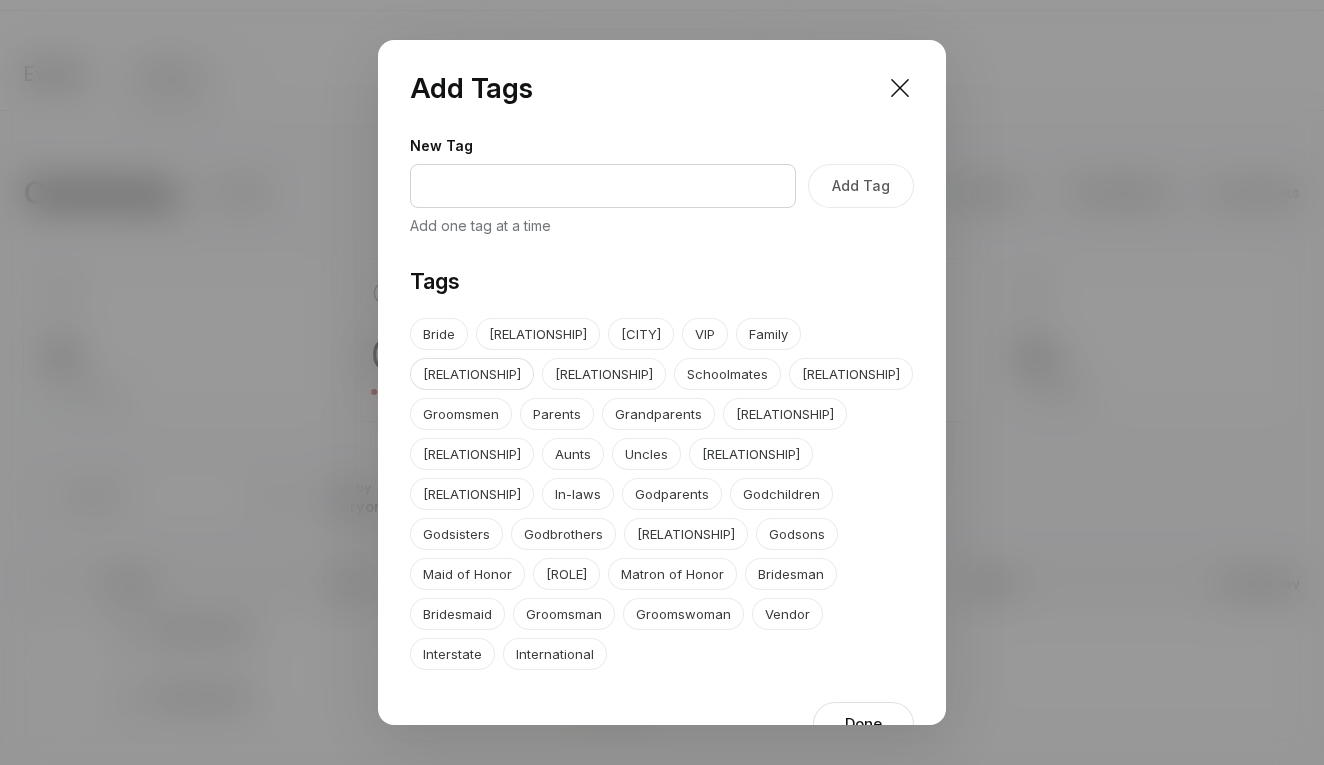 click on "Friends" at bounding box center [472, 374] 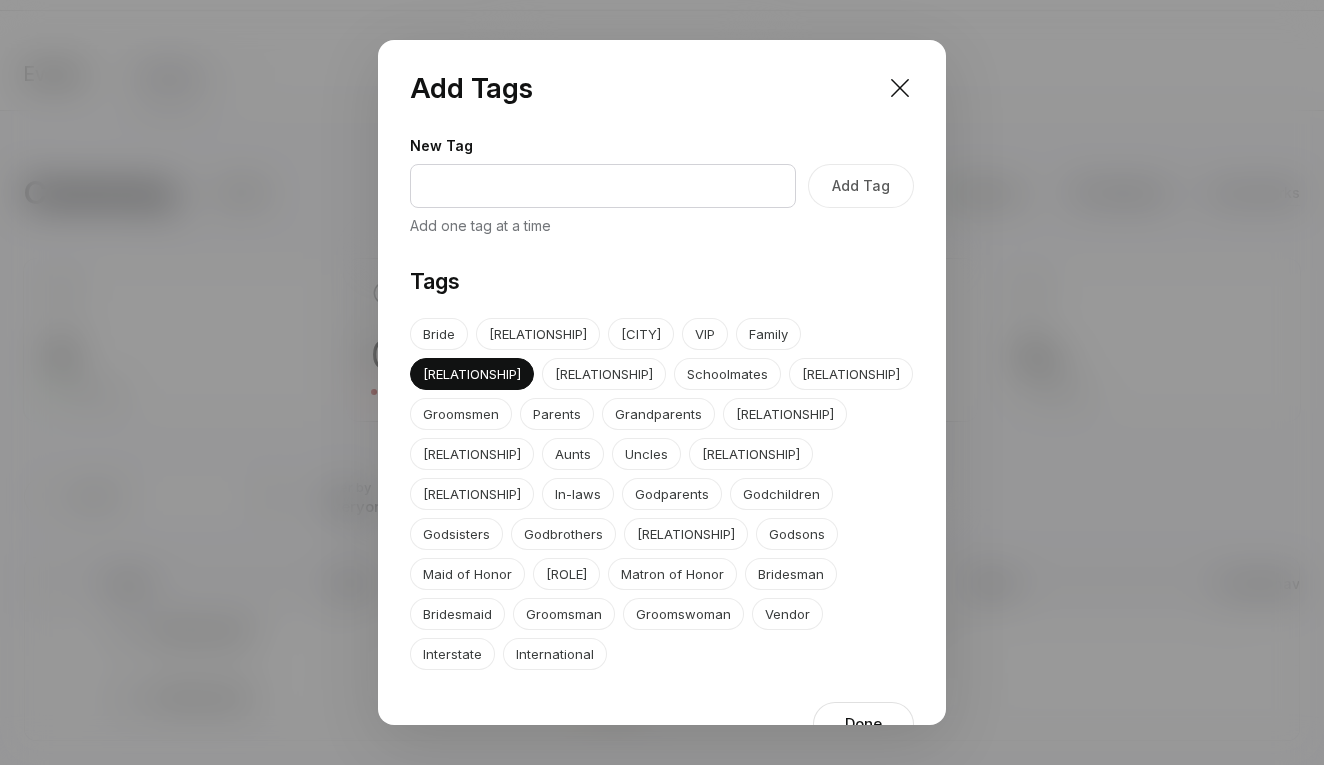 click on "Done" at bounding box center (863, 724) 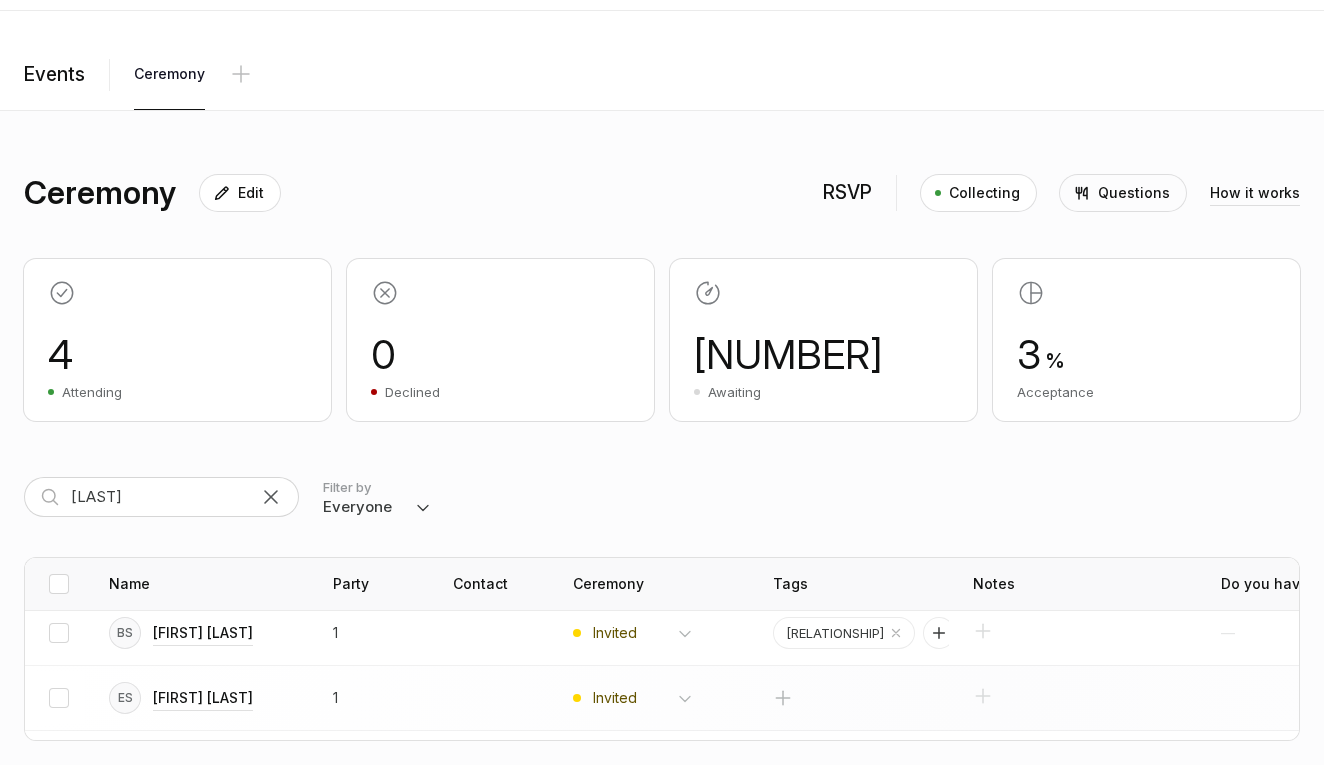 click at bounding box center (783, 698) 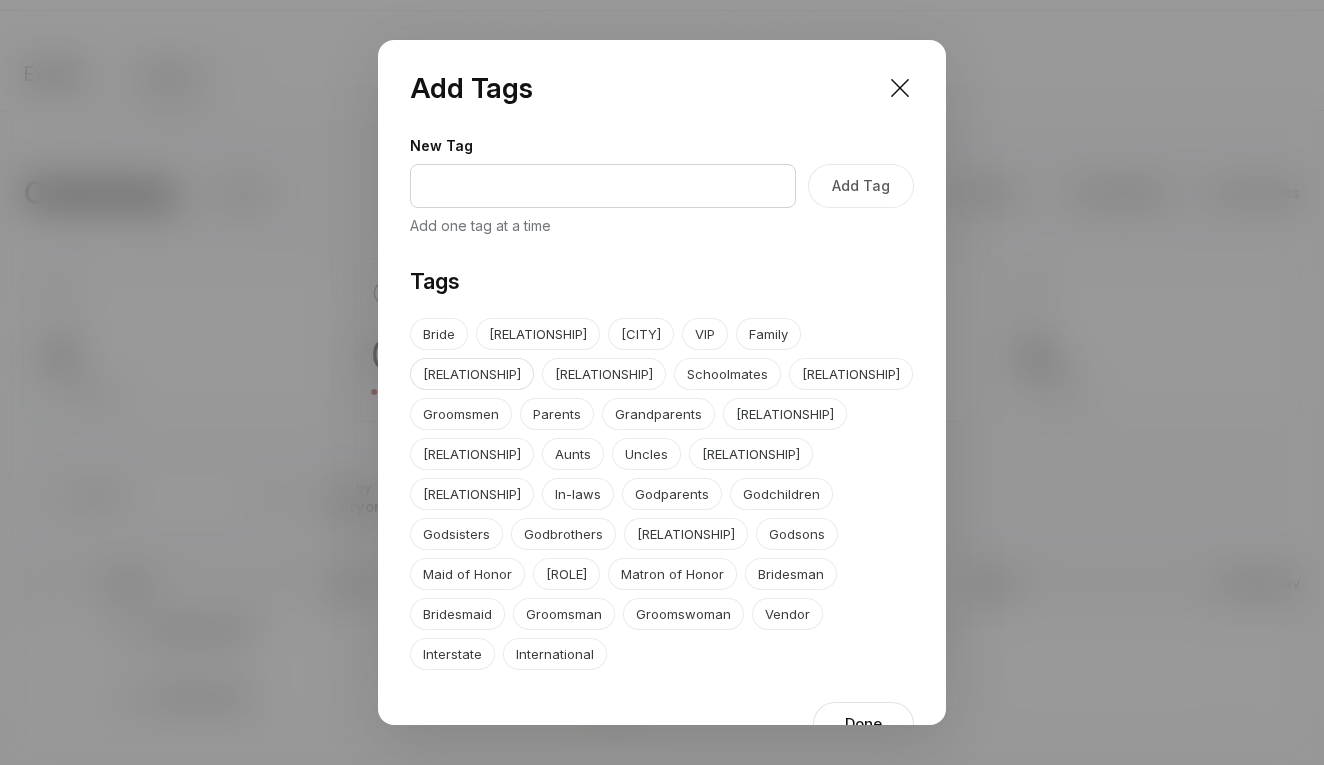 click on "Friends" at bounding box center [472, 374] 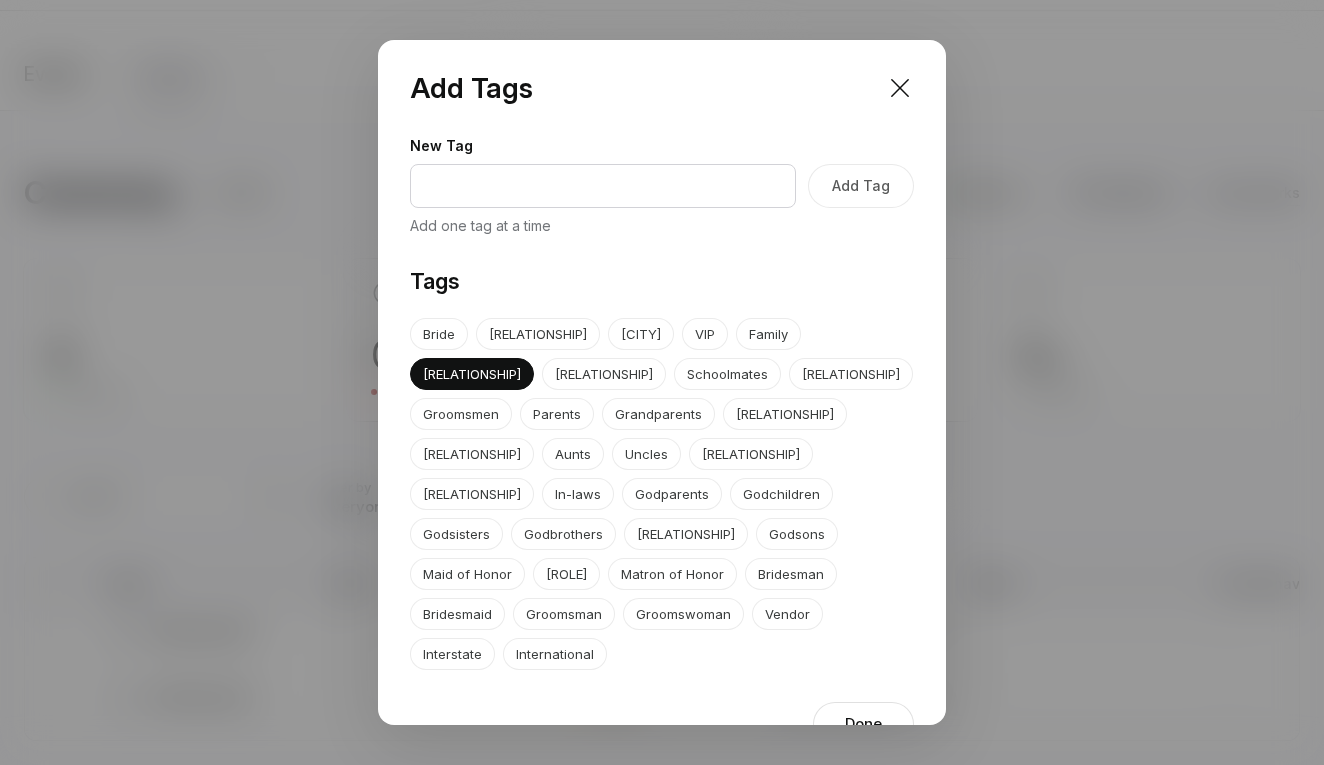 click on "Done" at bounding box center [863, 724] 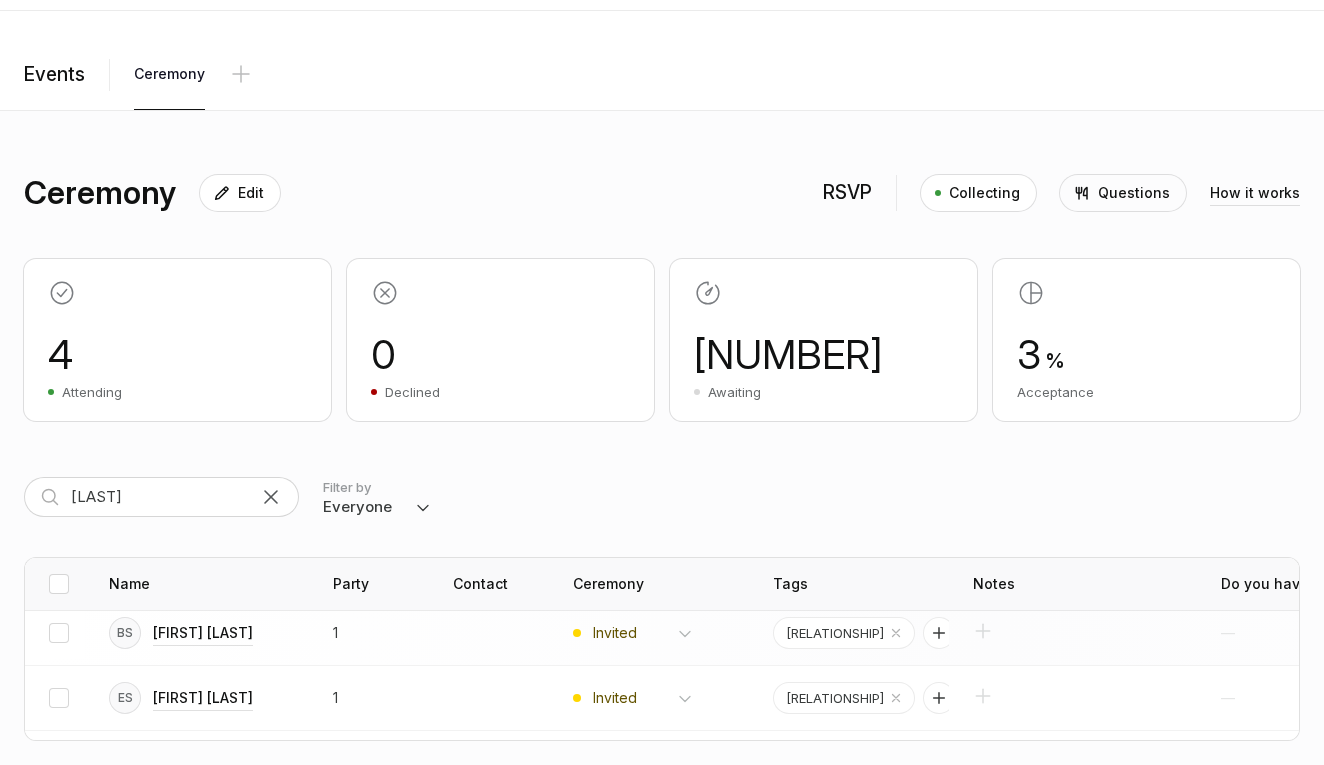 scroll, scrollTop: 9, scrollLeft: 0, axis: vertical 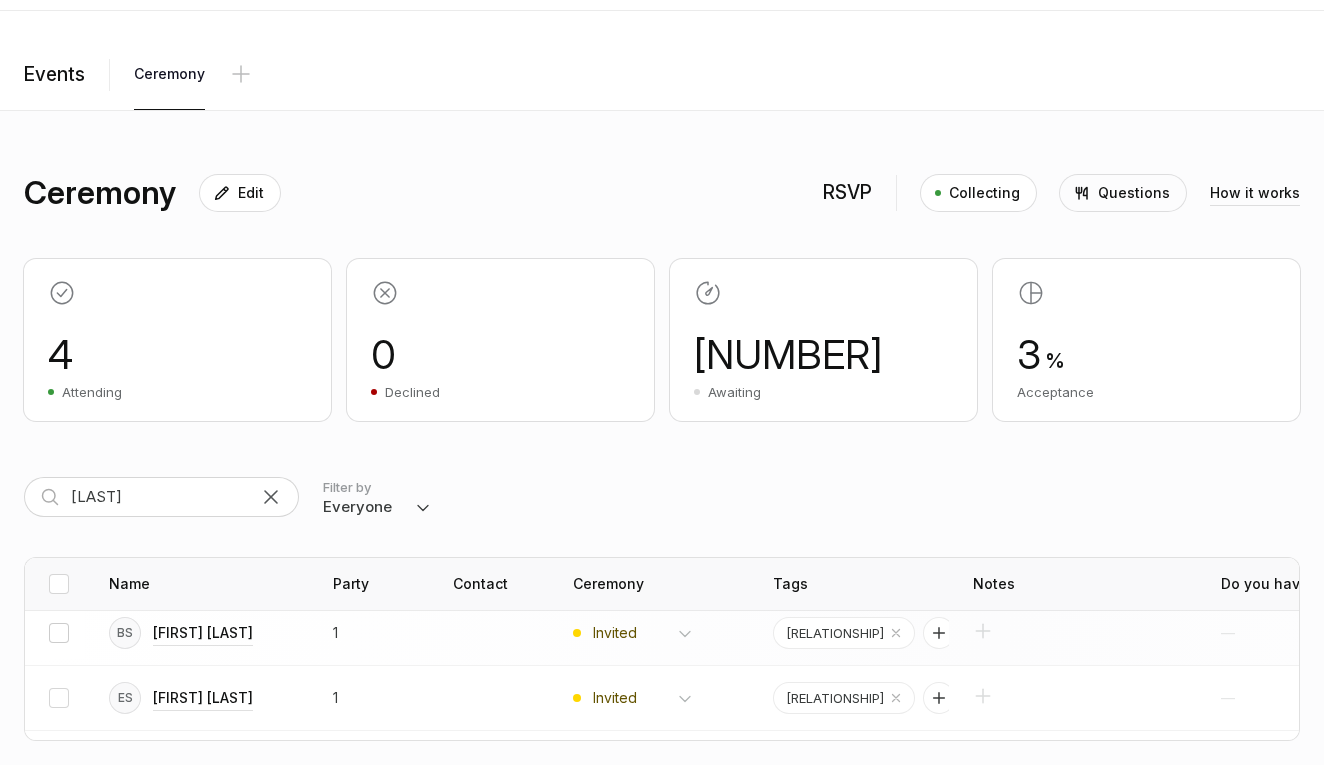 click at bounding box center [59, 633] 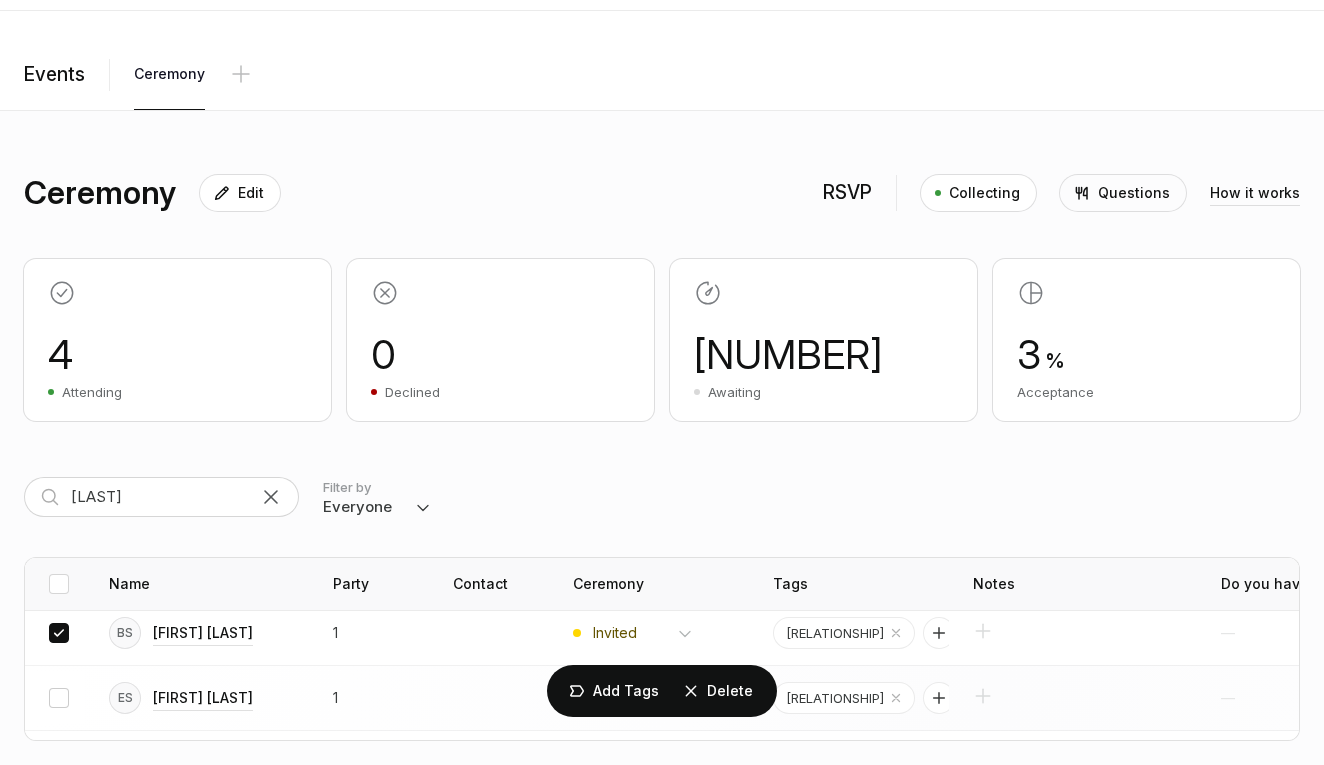 click at bounding box center (59, 698) 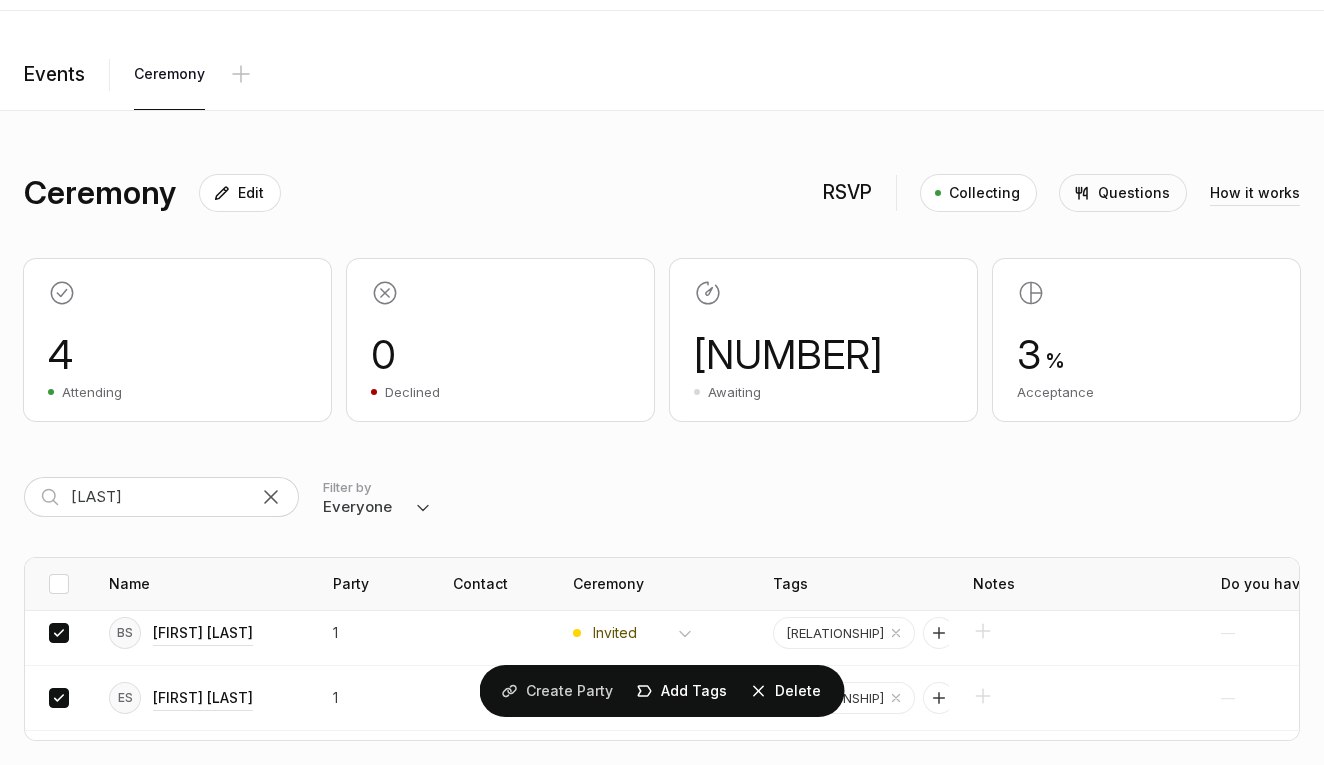 click on "Create Party" at bounding box center (569, 691) 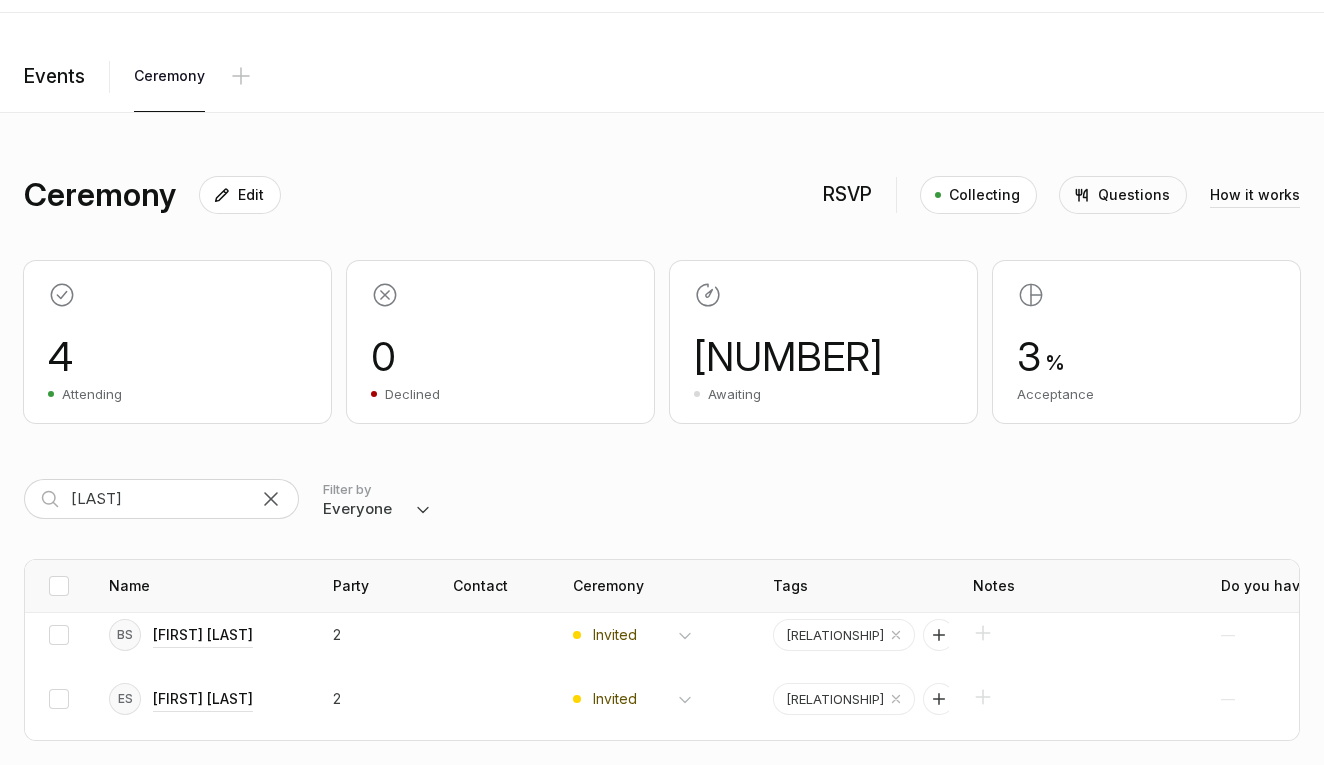 scroll, scrollTop: 52, scrollLeft: 0, axis: vertical 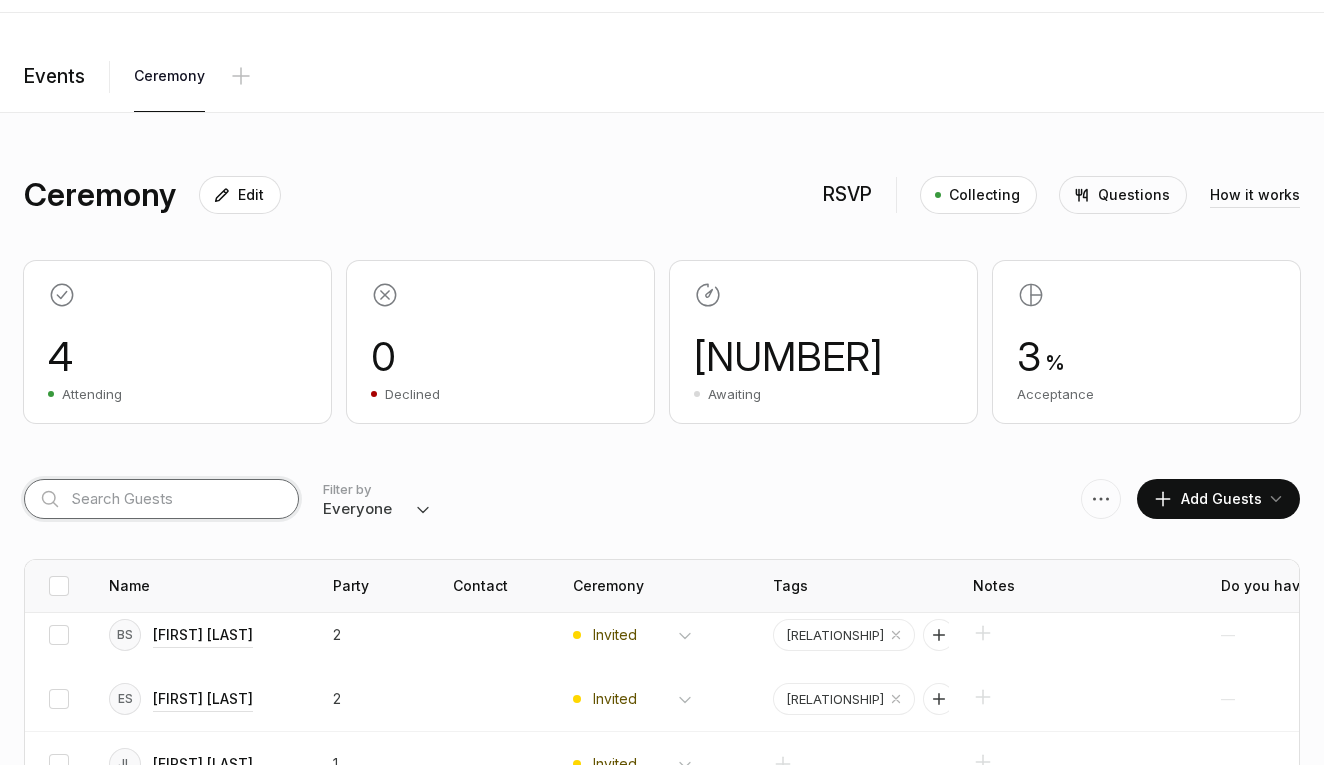 click at bounding box center (161, 499) 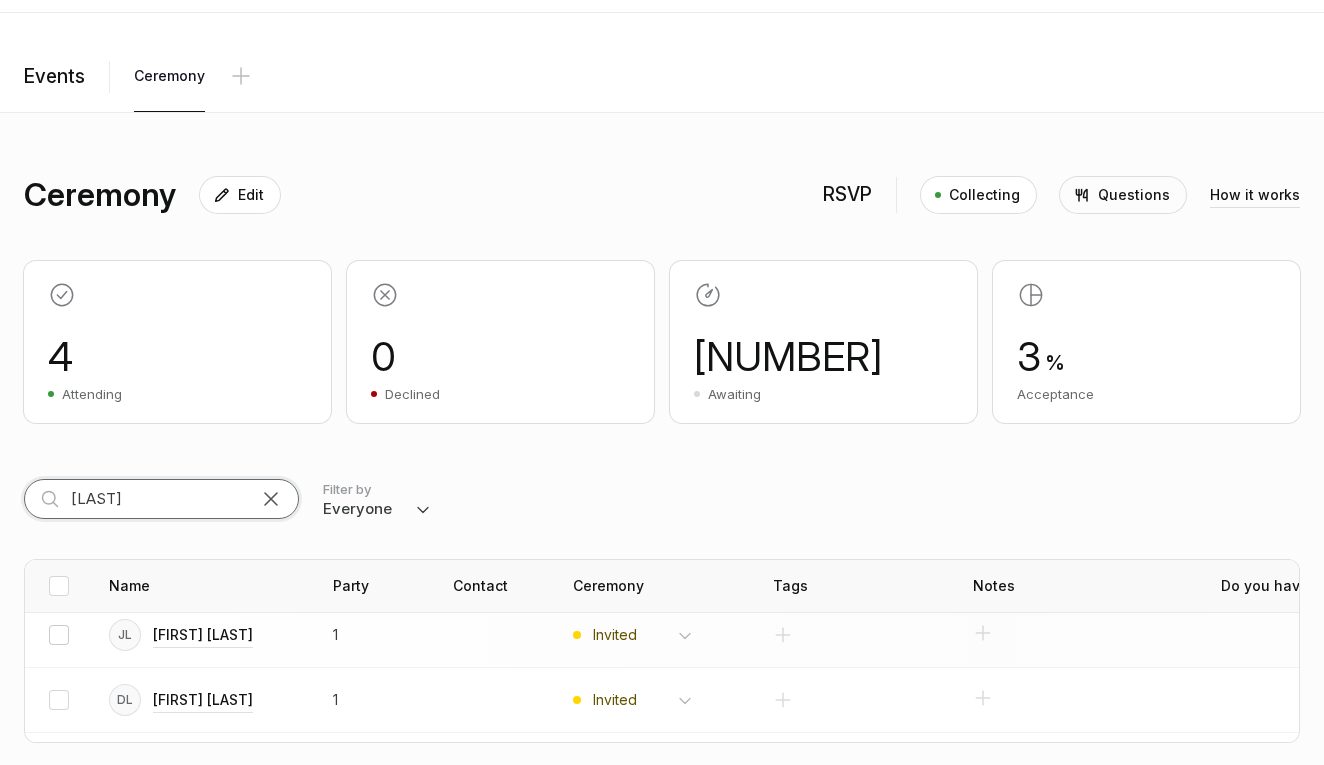 type on "Leiper" 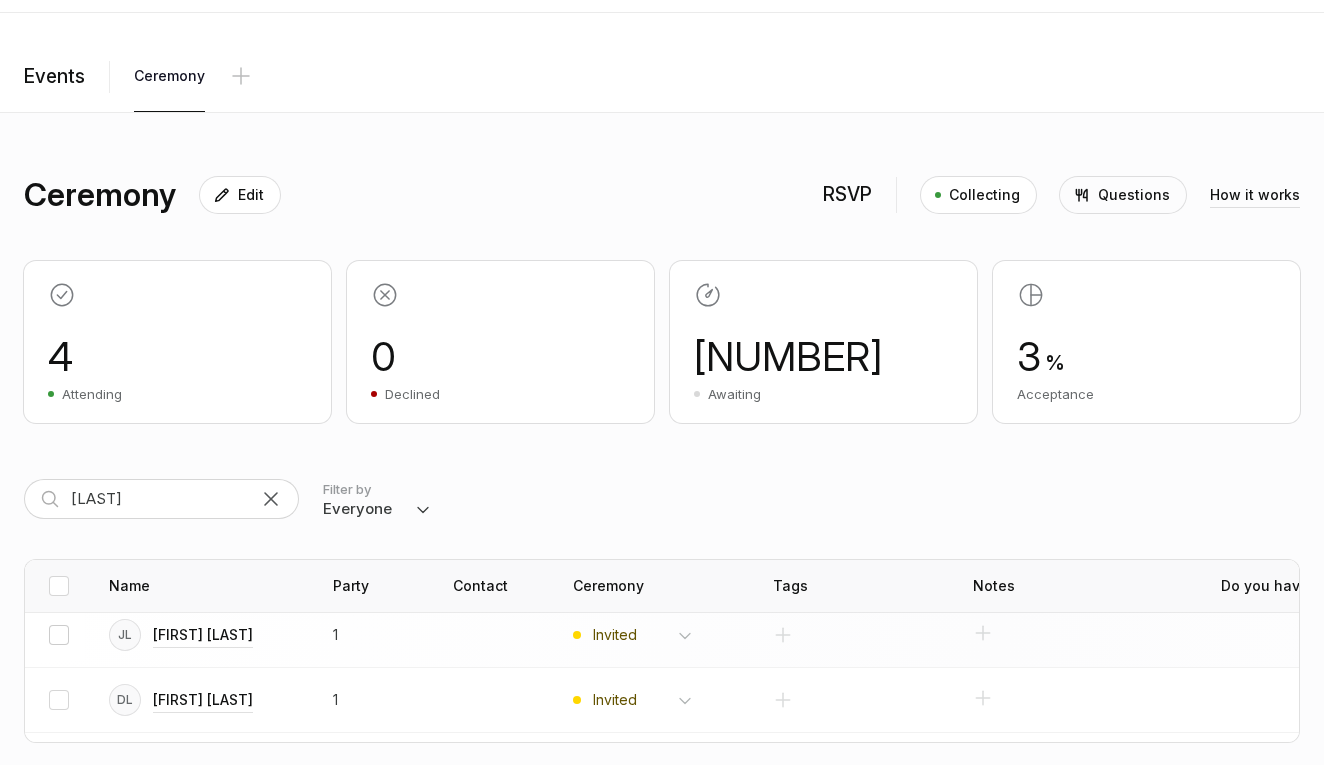 click at bounding box center (59, 635) 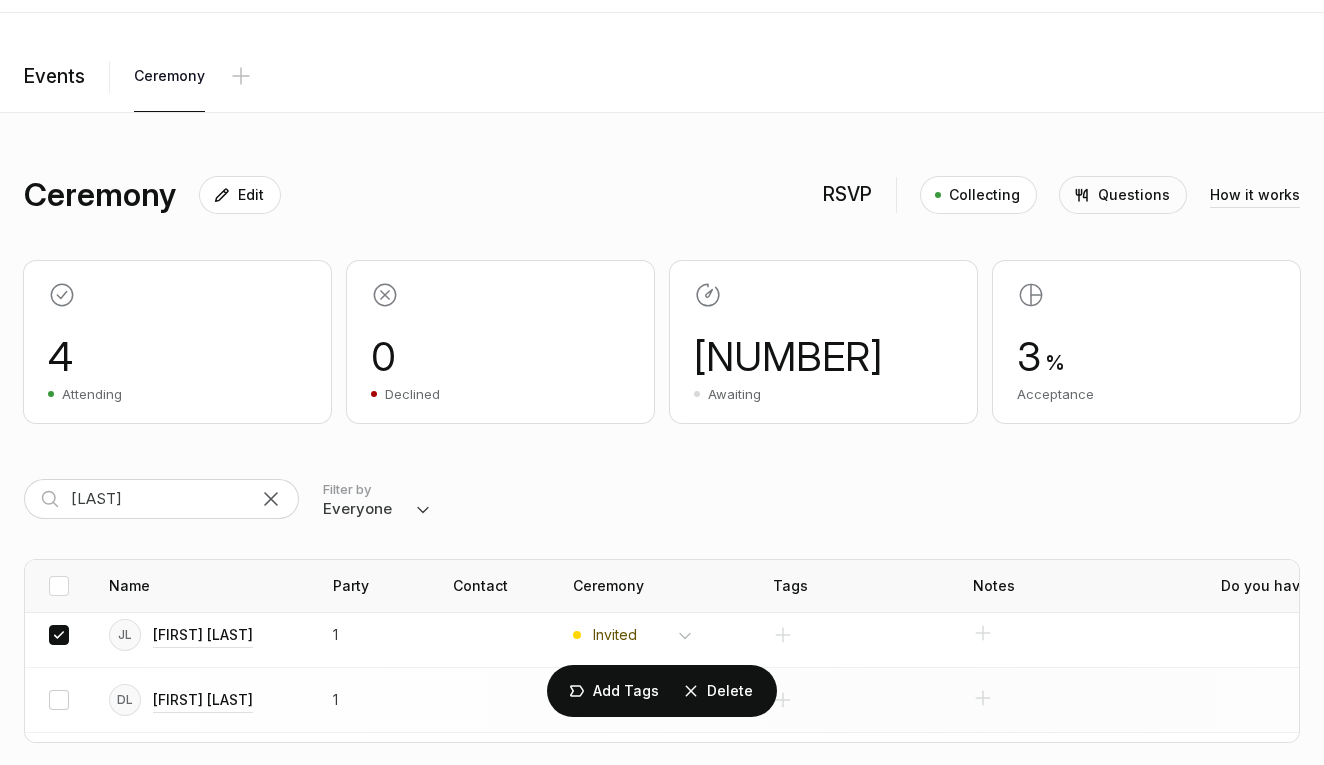 click at bounding box center (59, 700) 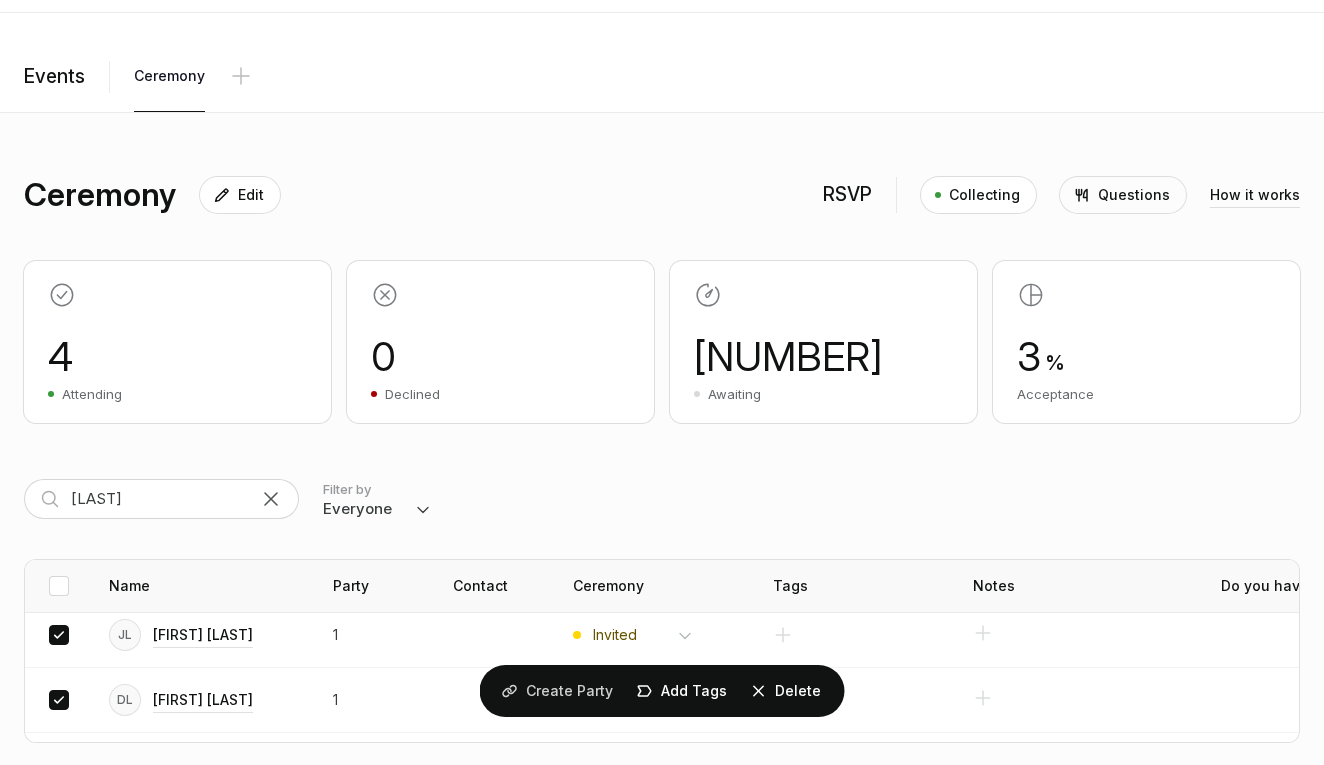 click on "Create Party" at bounding box center (569, 691) 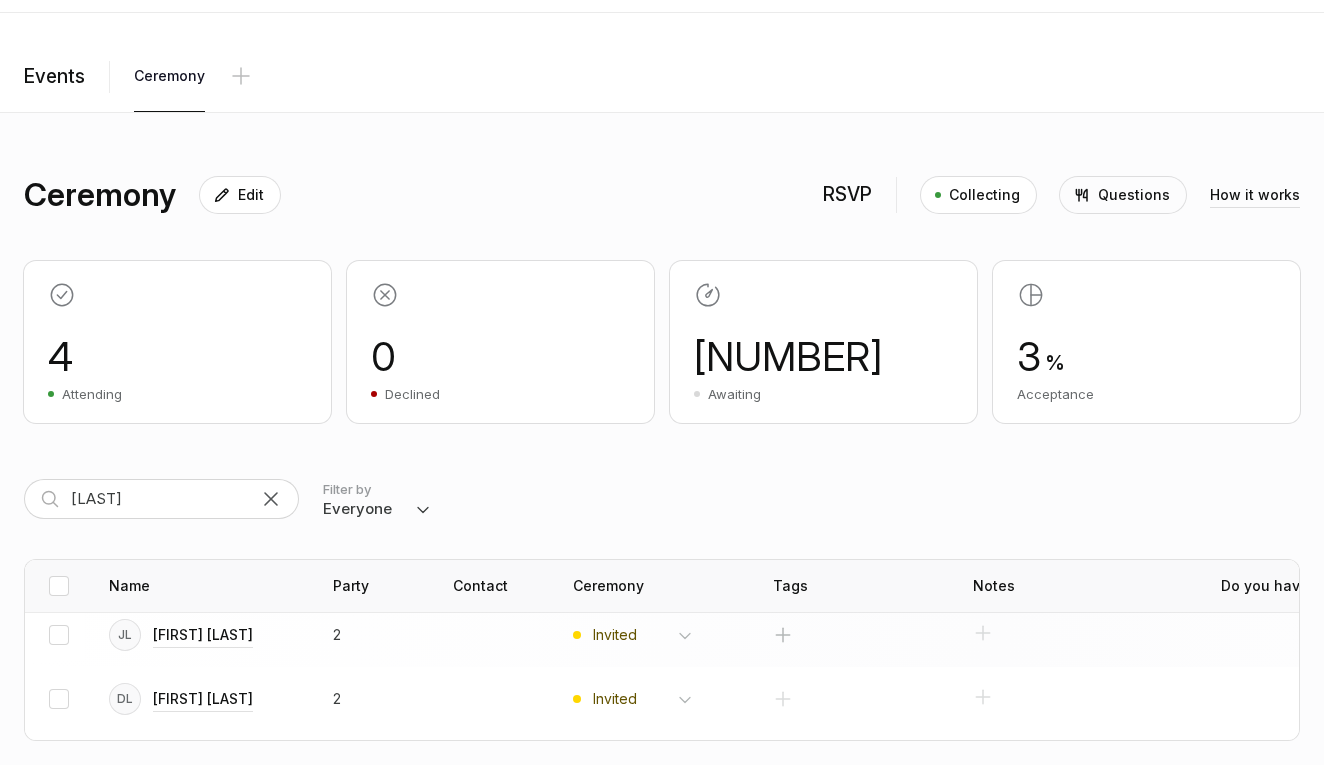 click at bounding box center (783, 635) 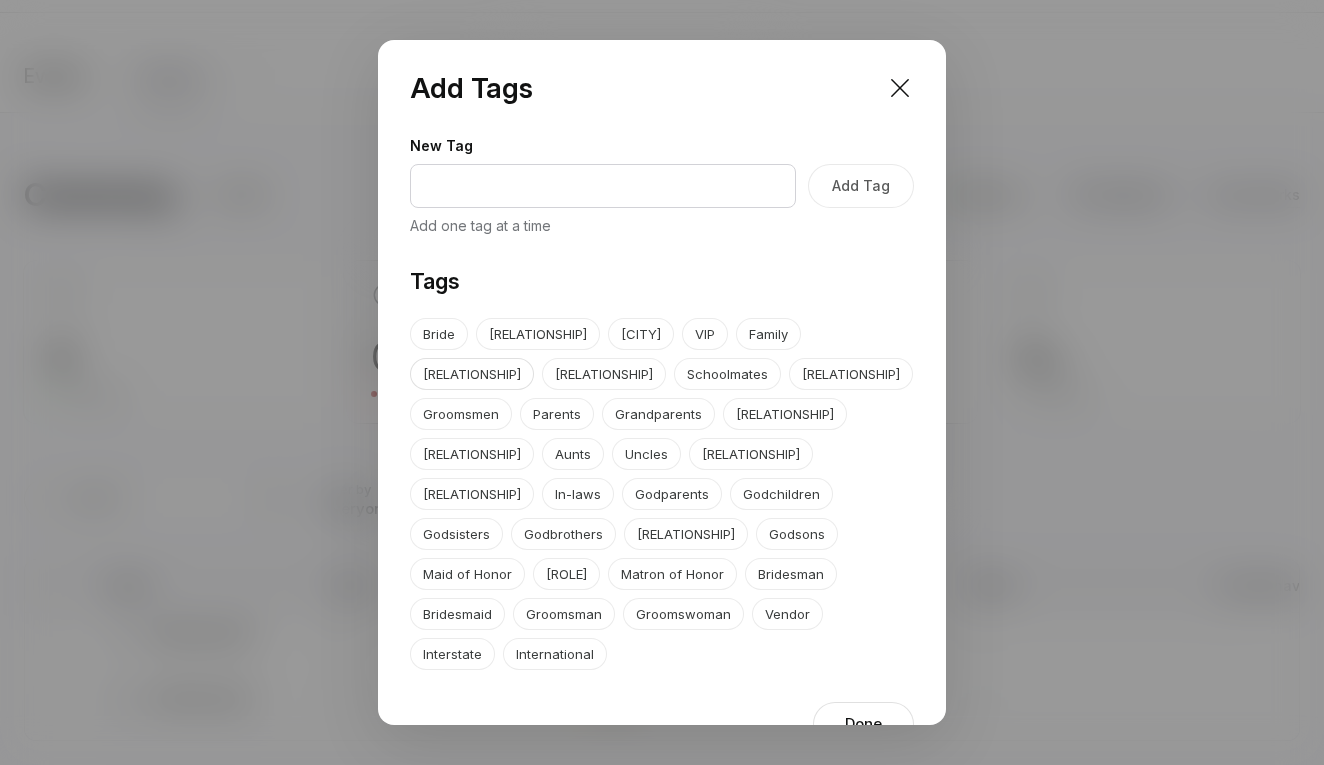 click on "Friends" at bounding box center (472, 374) 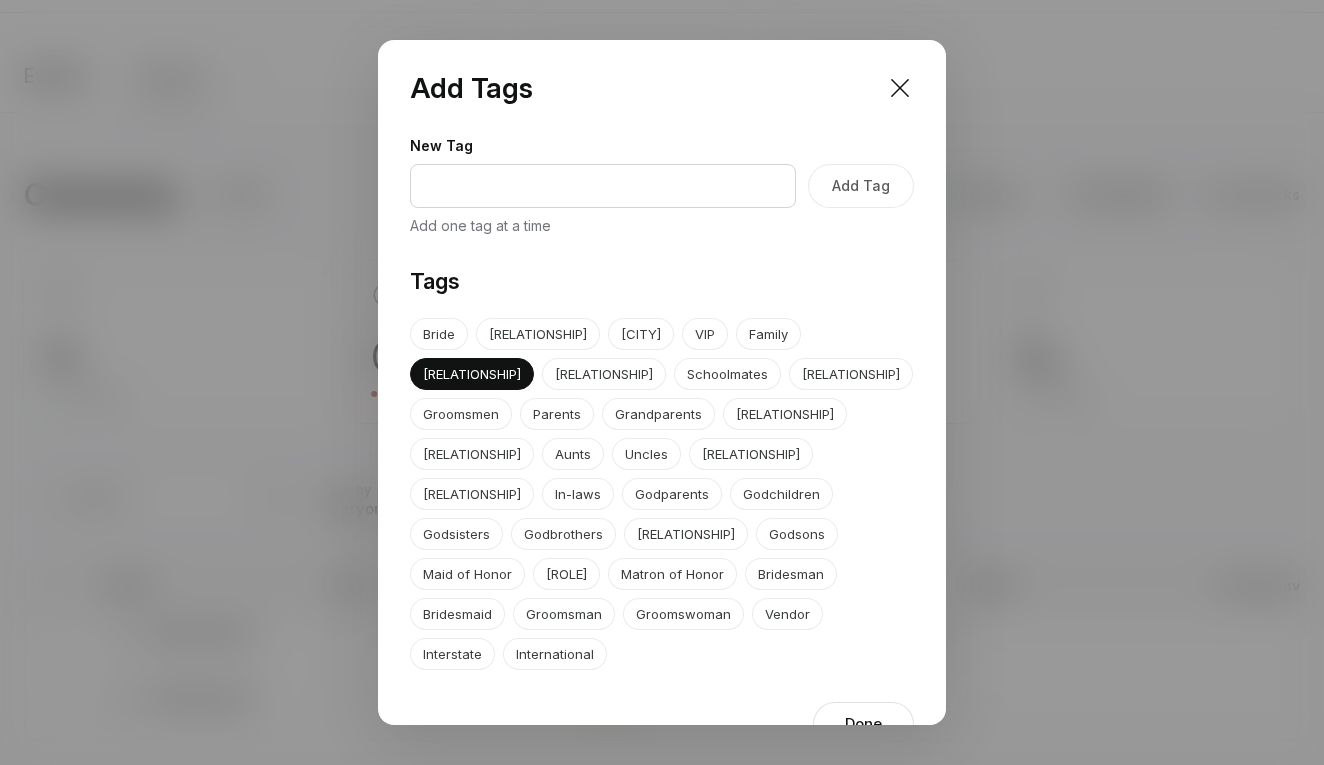 click on "Done" at bounding box center (863, 724) 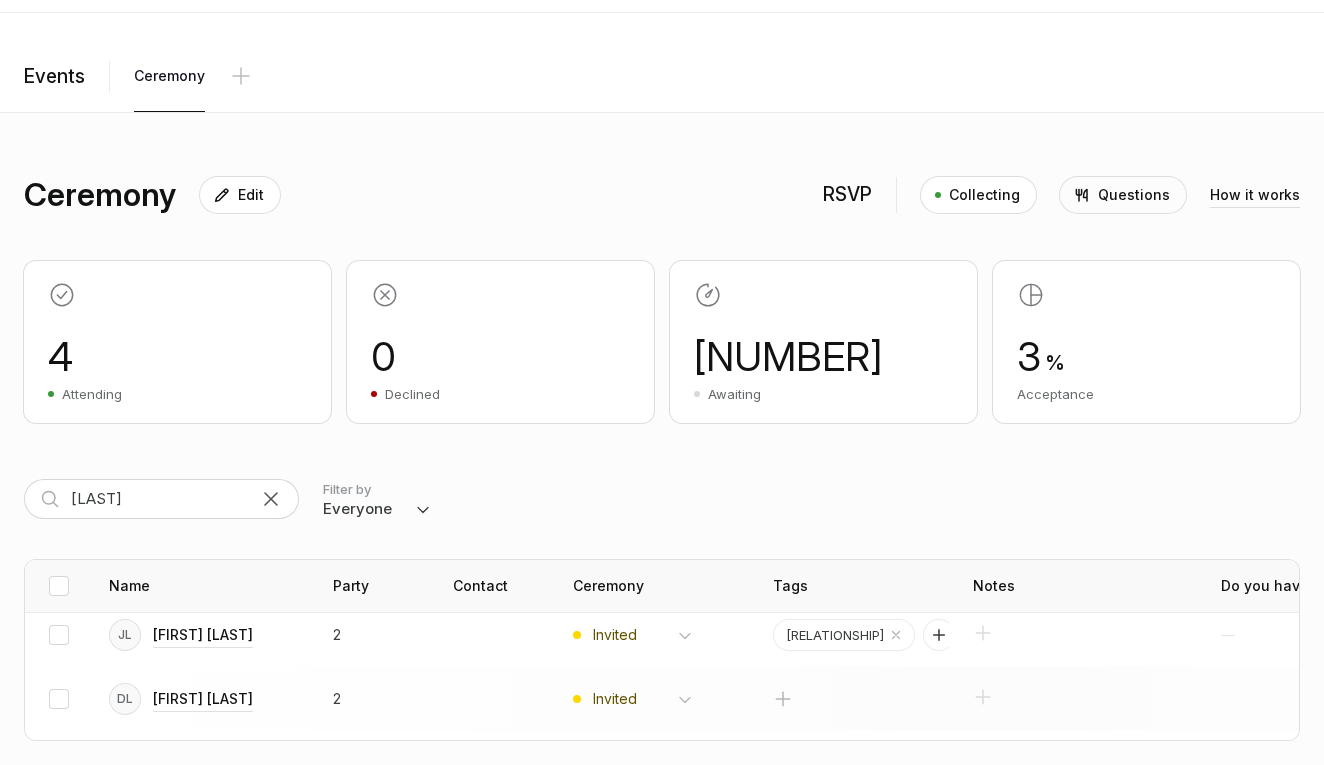 click at bounding box center [783, 699] 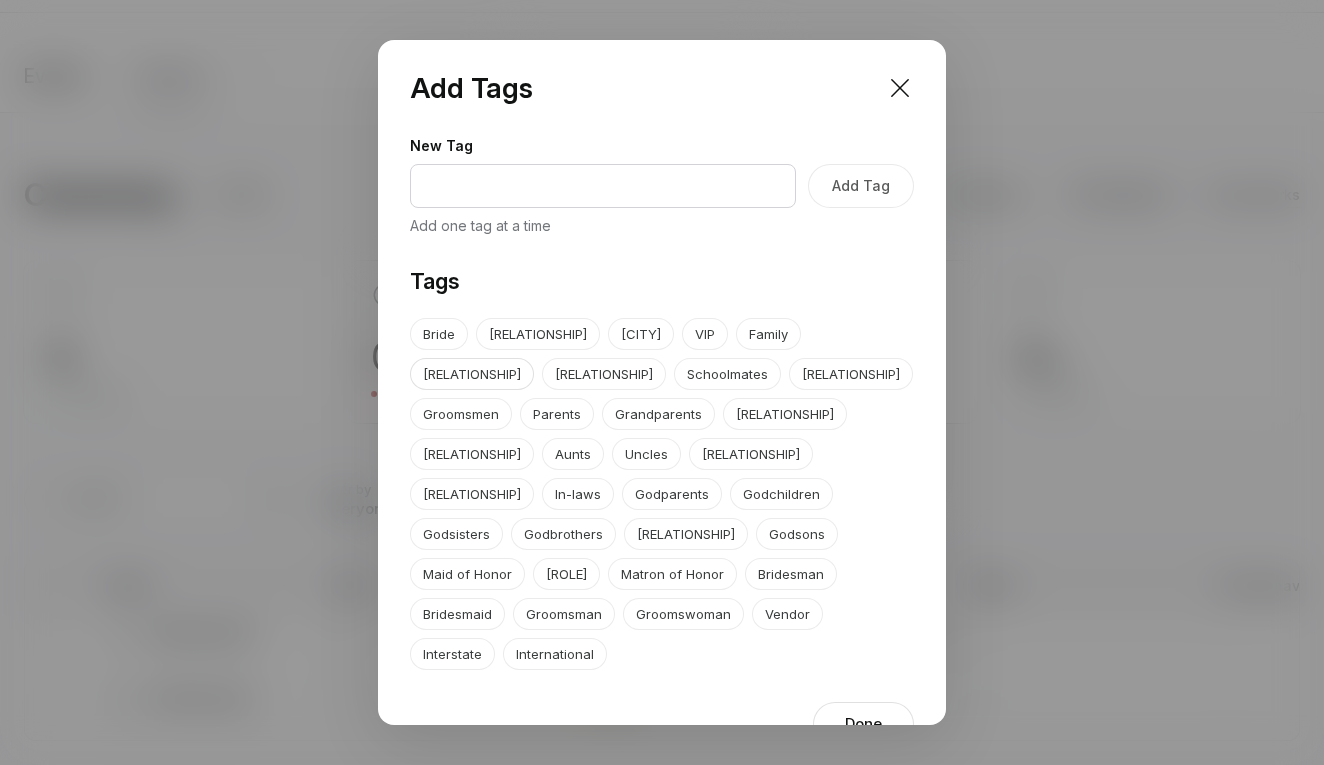 click on "Friends" at bounding box center (472, 374) 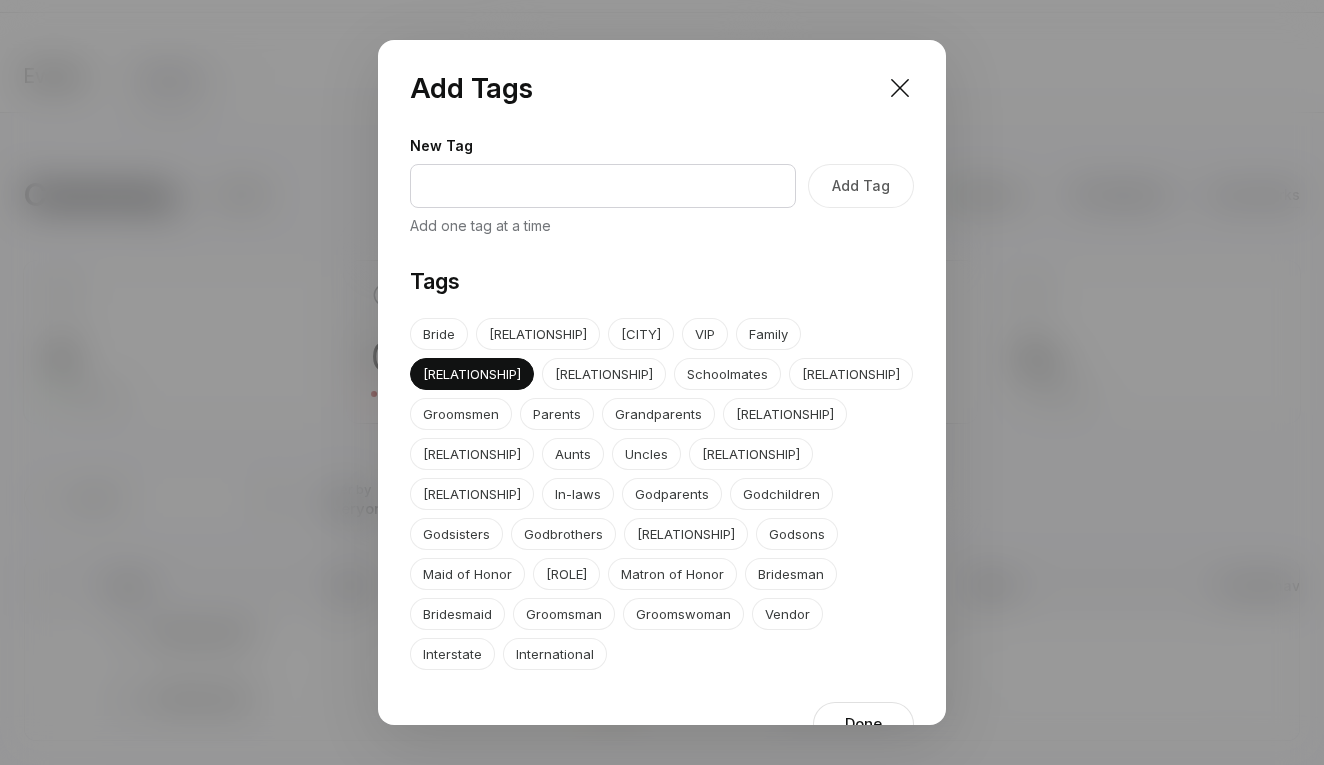 click on "Done" at bounding box center (863, 724) 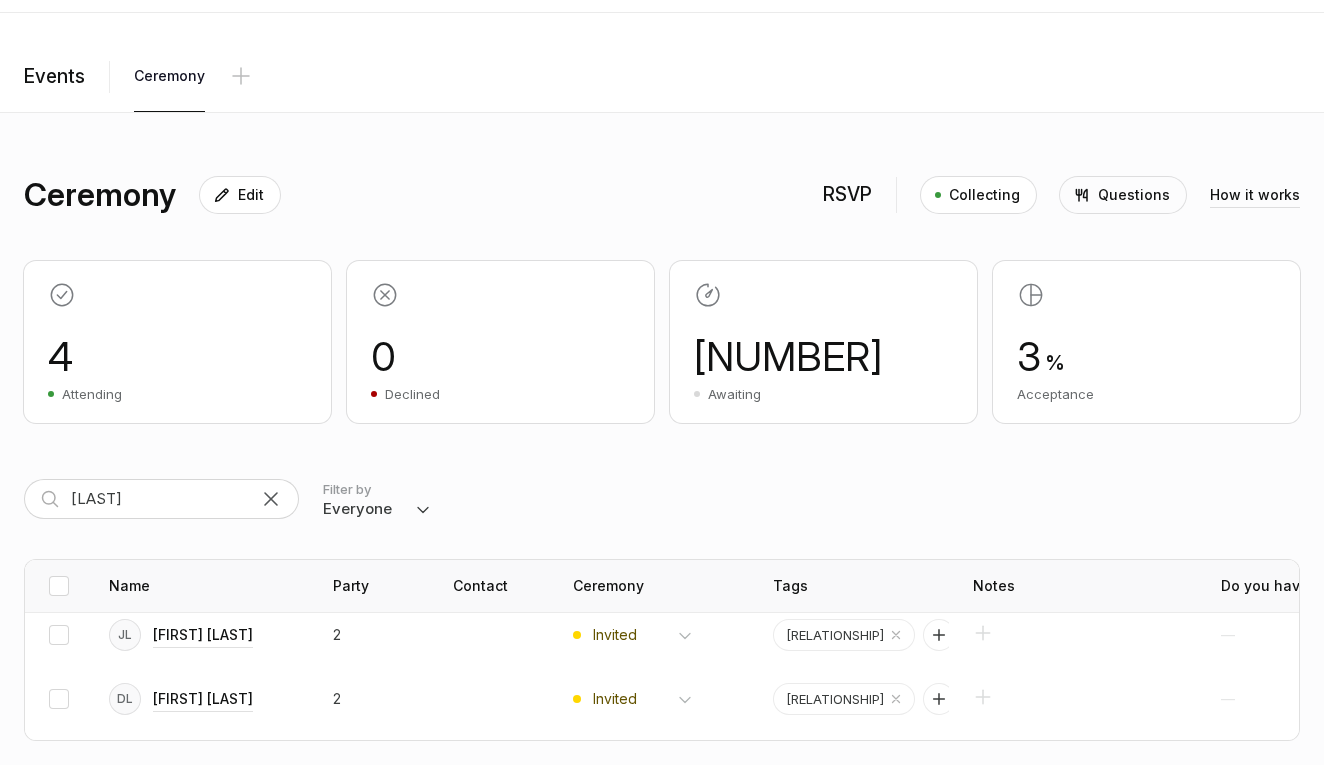 click at bounding box center [271, 499] 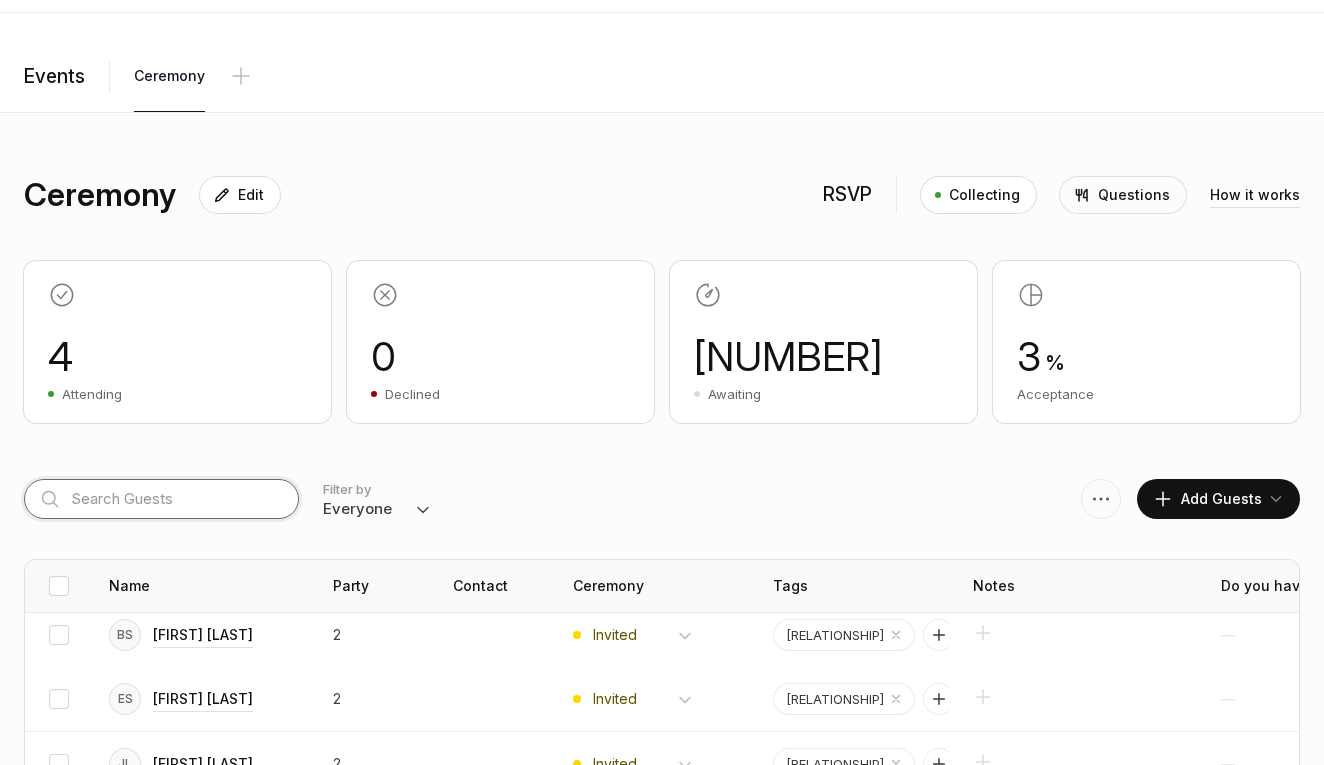 click at bounding box center (161, 499) 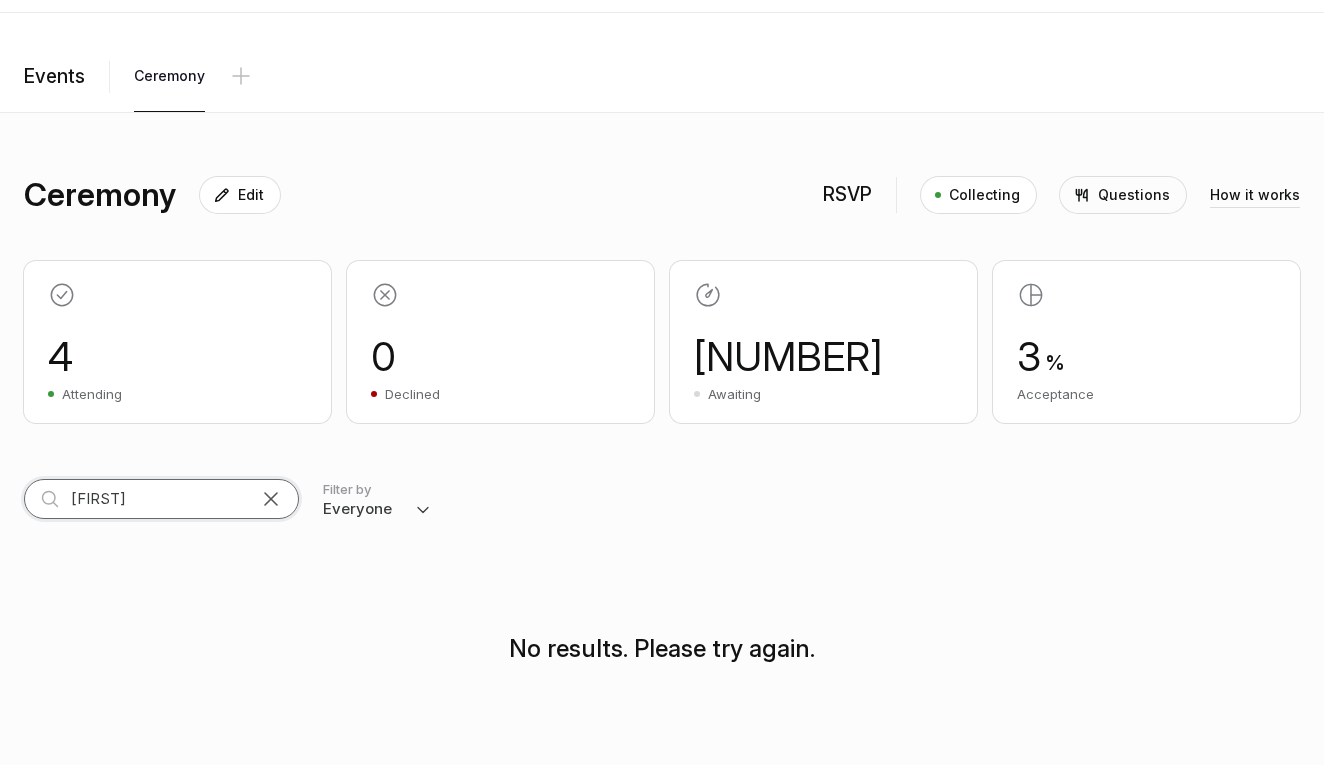 scroll, scrollTop: 0, scrollLeft: 0, axis: both 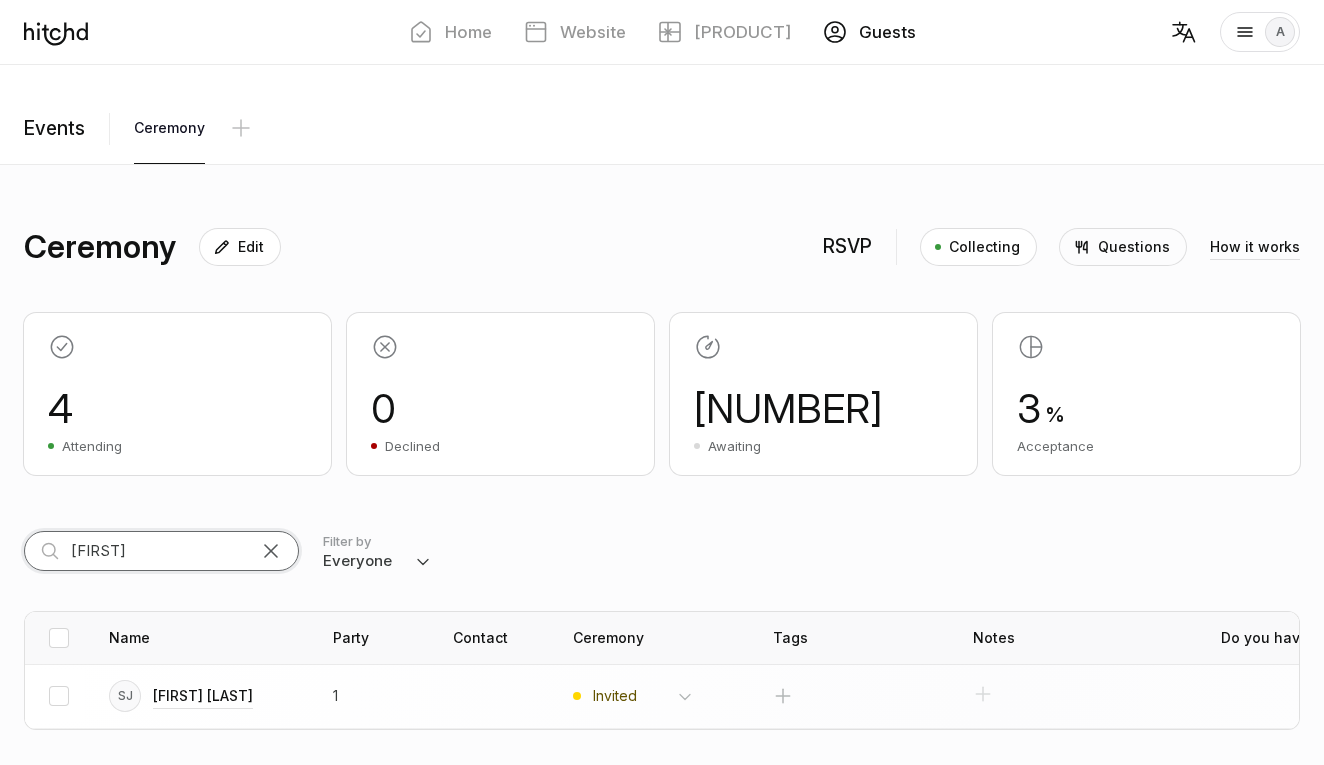 type on "Jansz" 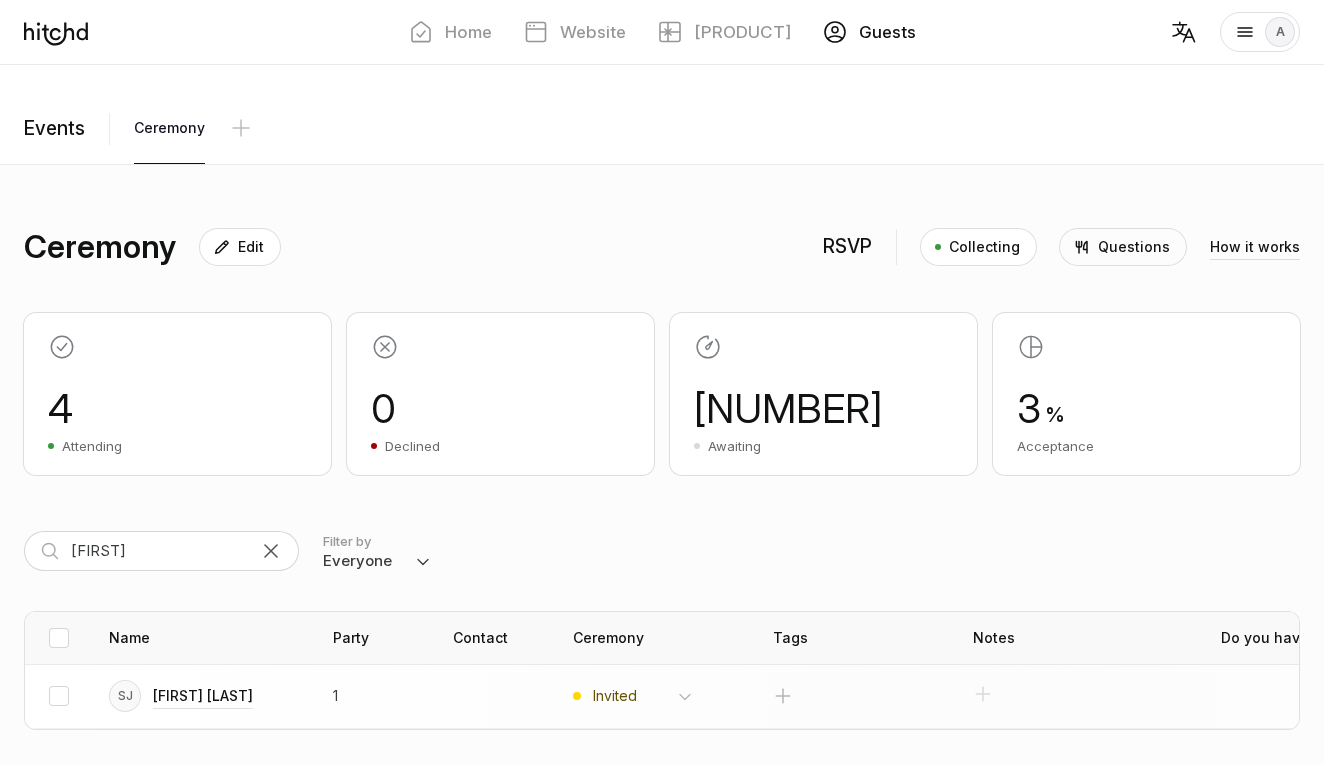 click at bounding box center [783, 696] 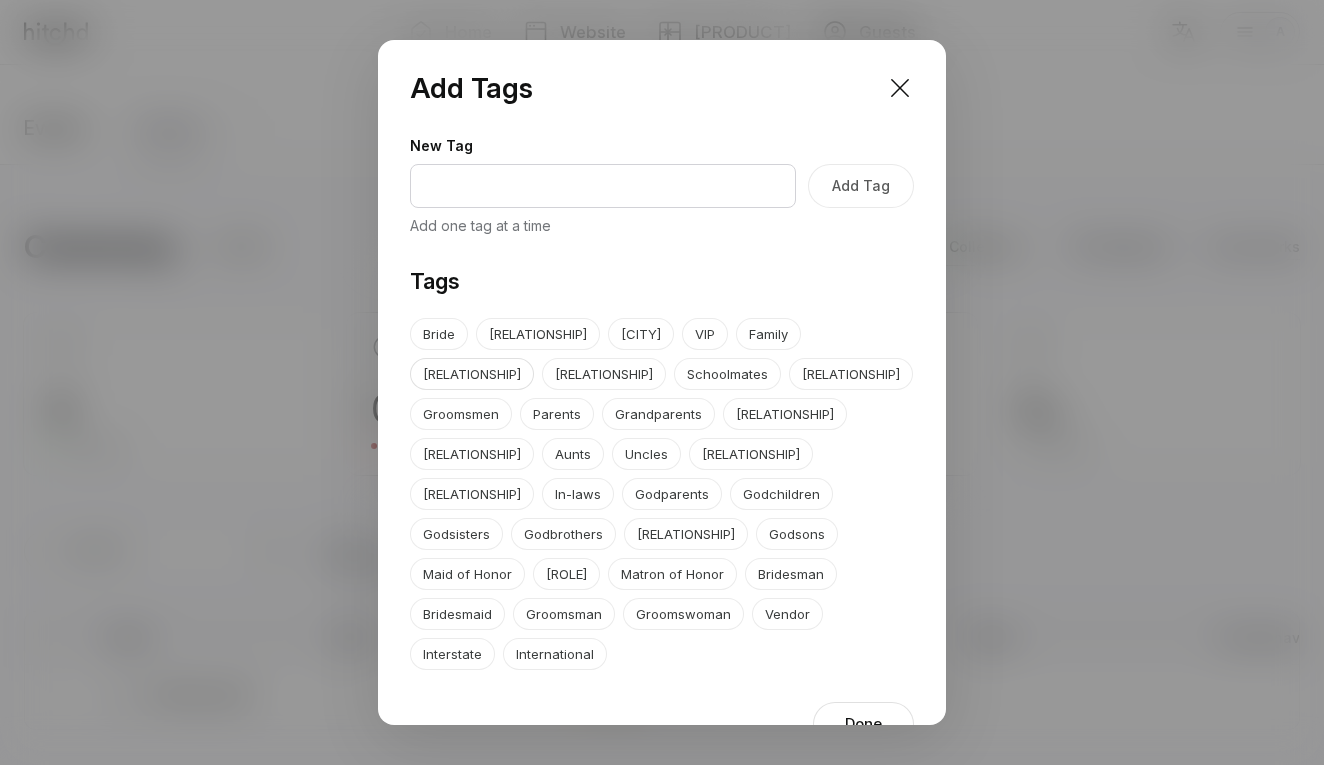 click on "Friends" at bounding box center [472, 374] 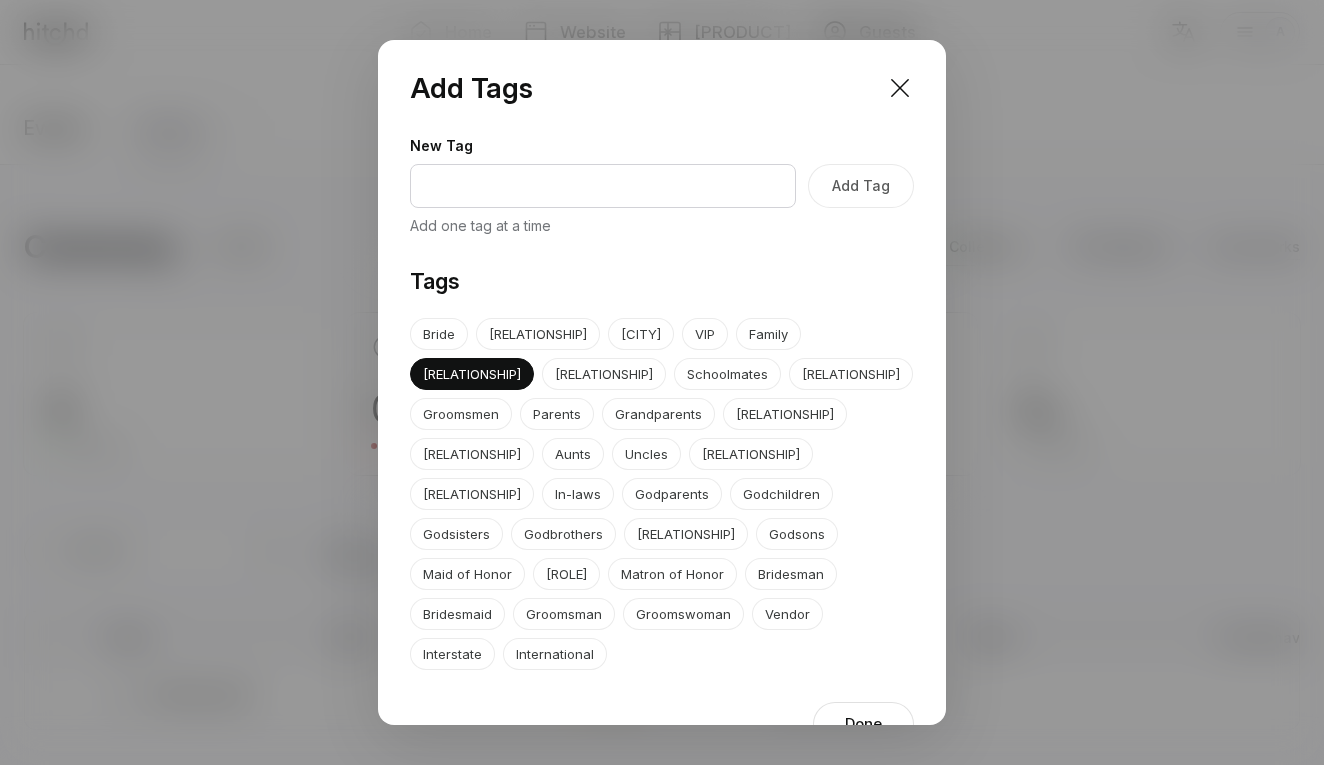 click on "Done" at bounding box center (863, 724) 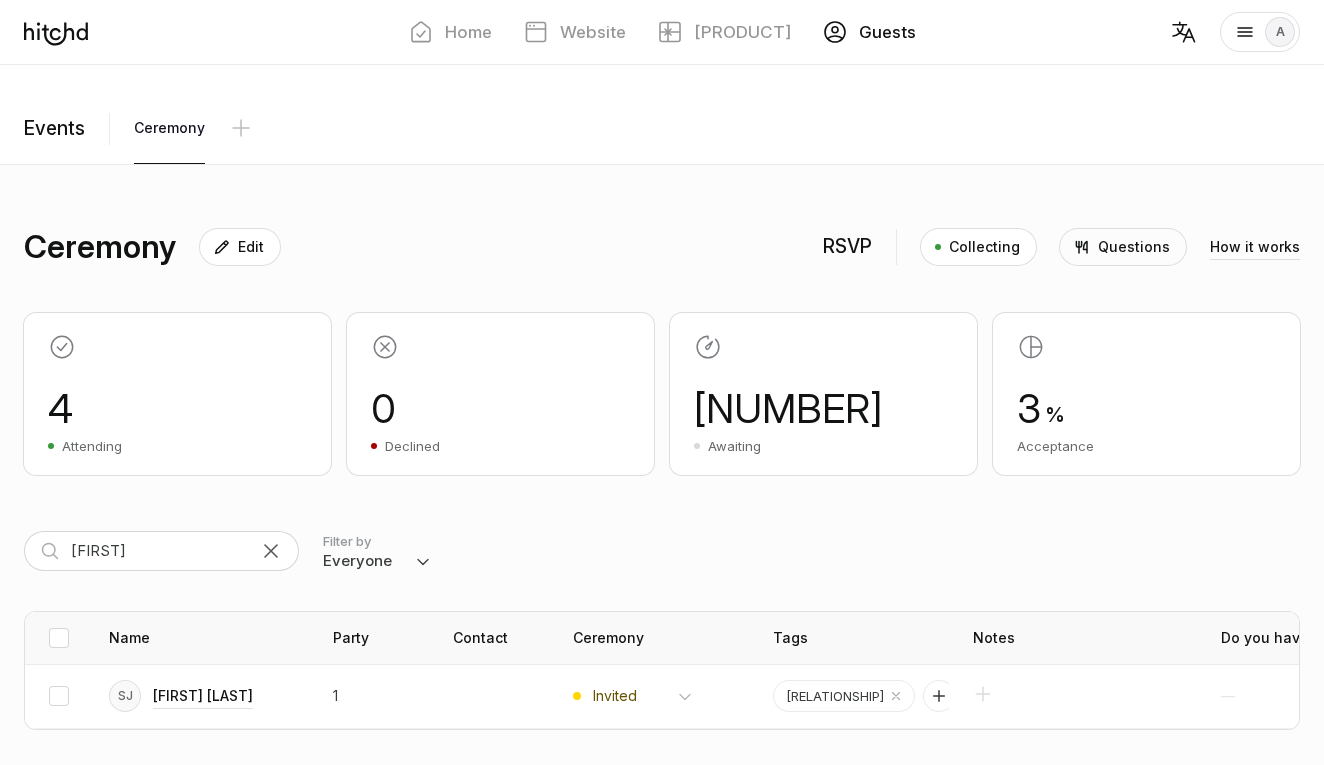 scroll, scrollTop: 0, scrollLeft: 0, axis: both 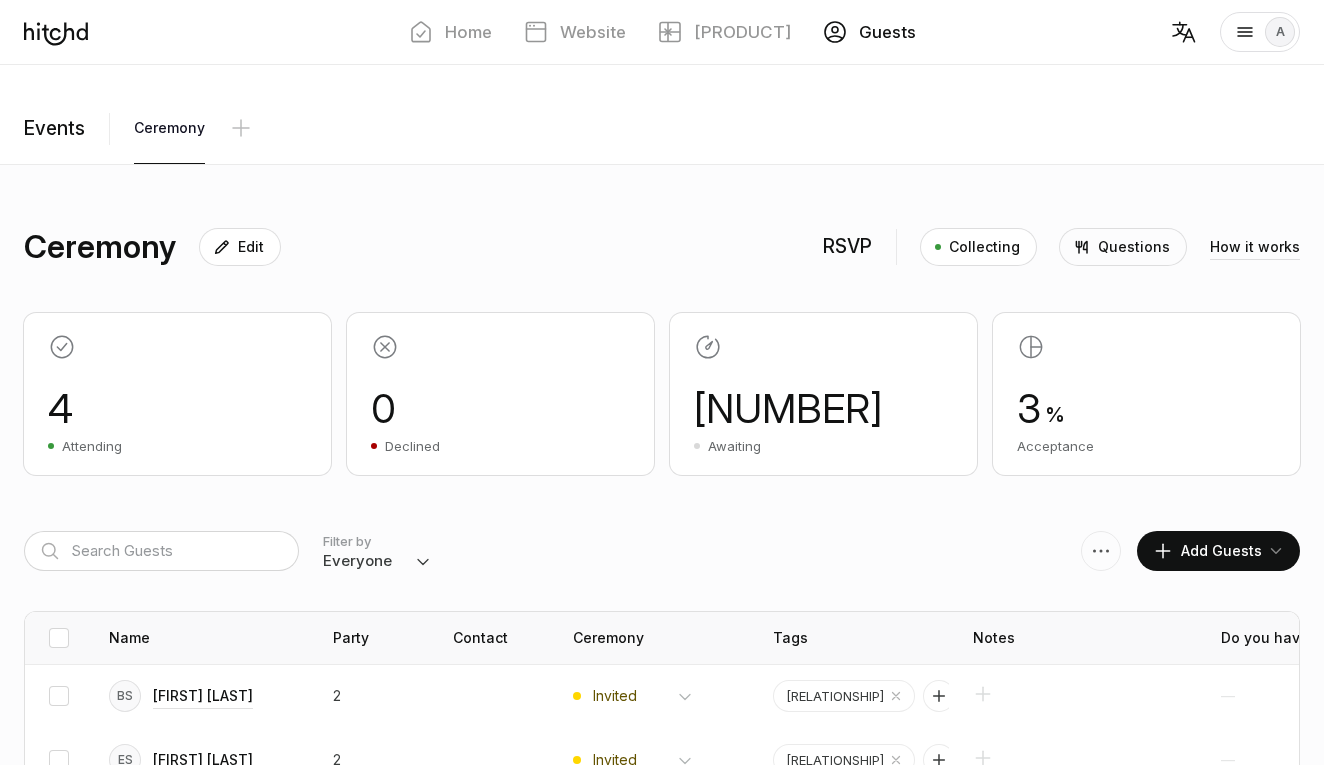 click on "4
Attending" at bounding box center (177, 394) 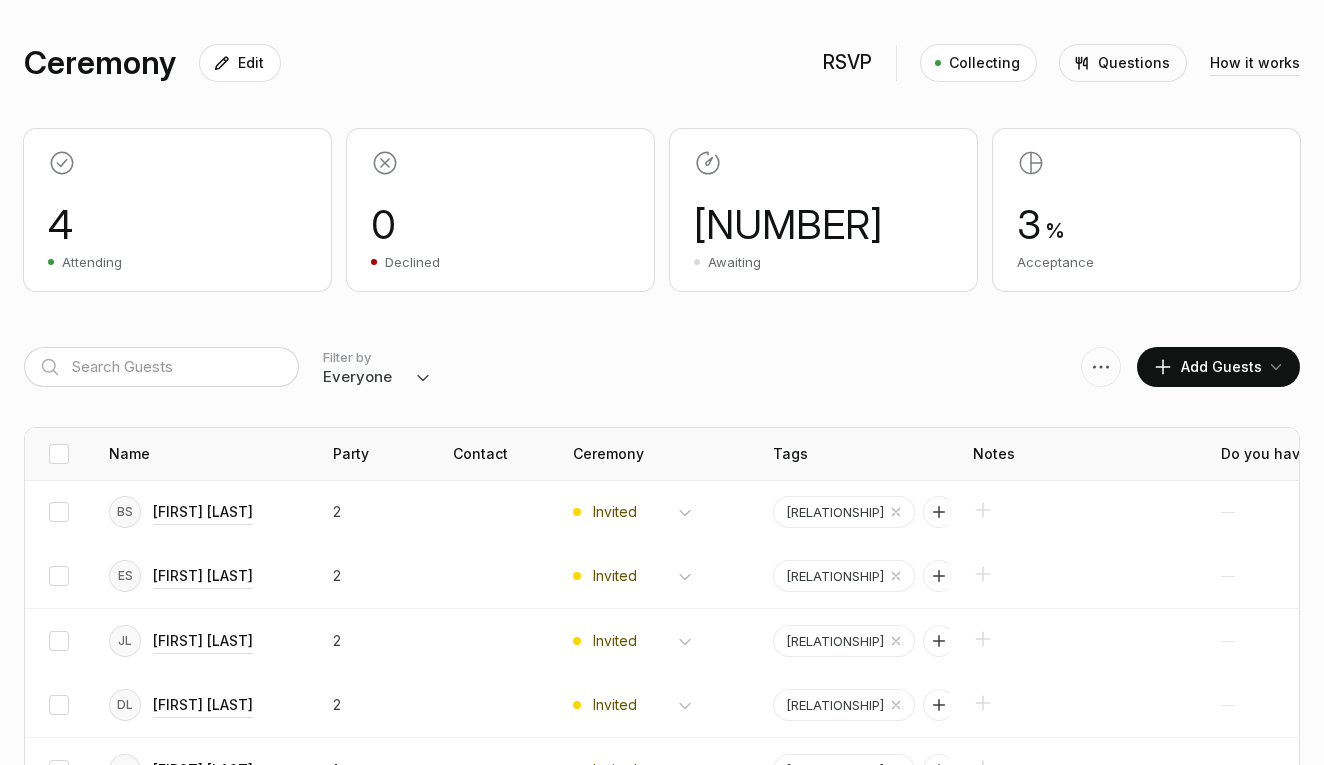 scroll, scrollTop: 187, scrollLeft: 0, axis: vertical 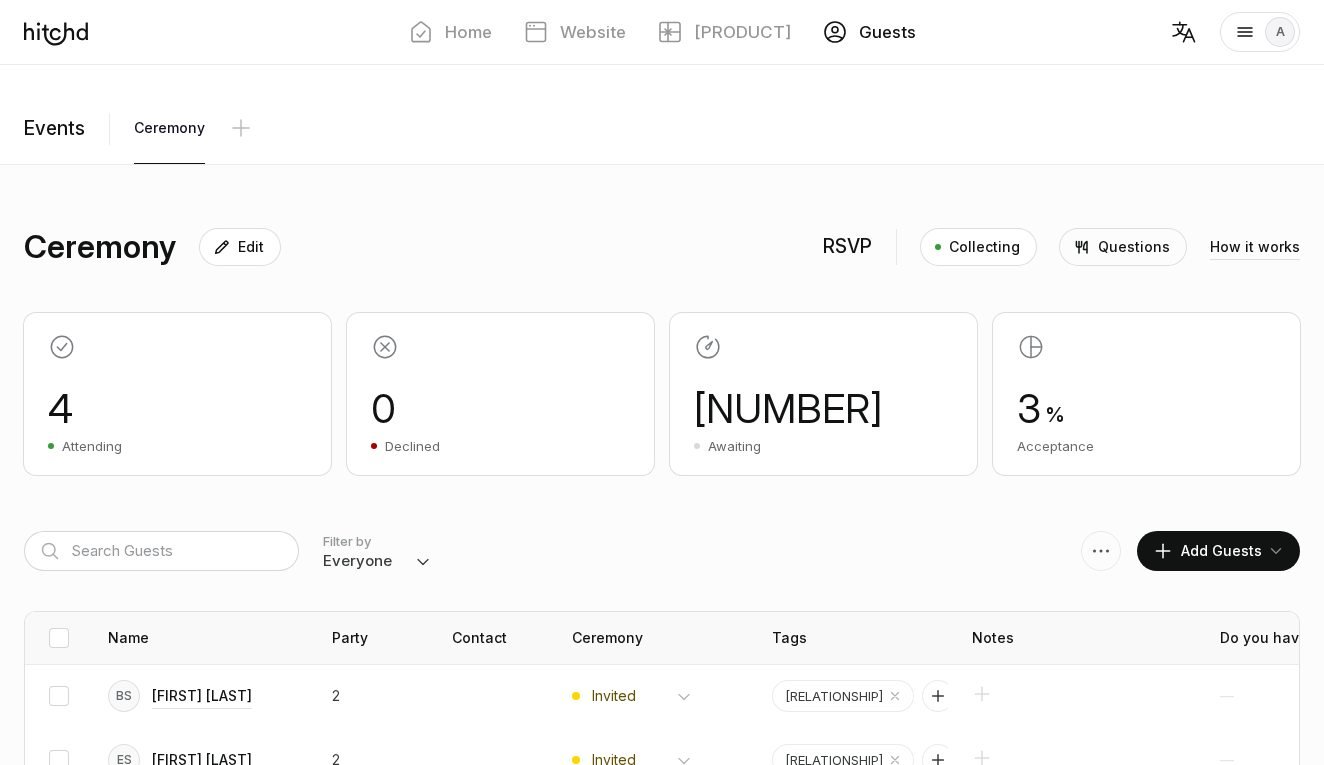 click on "122" at bounding box center [177, 409] 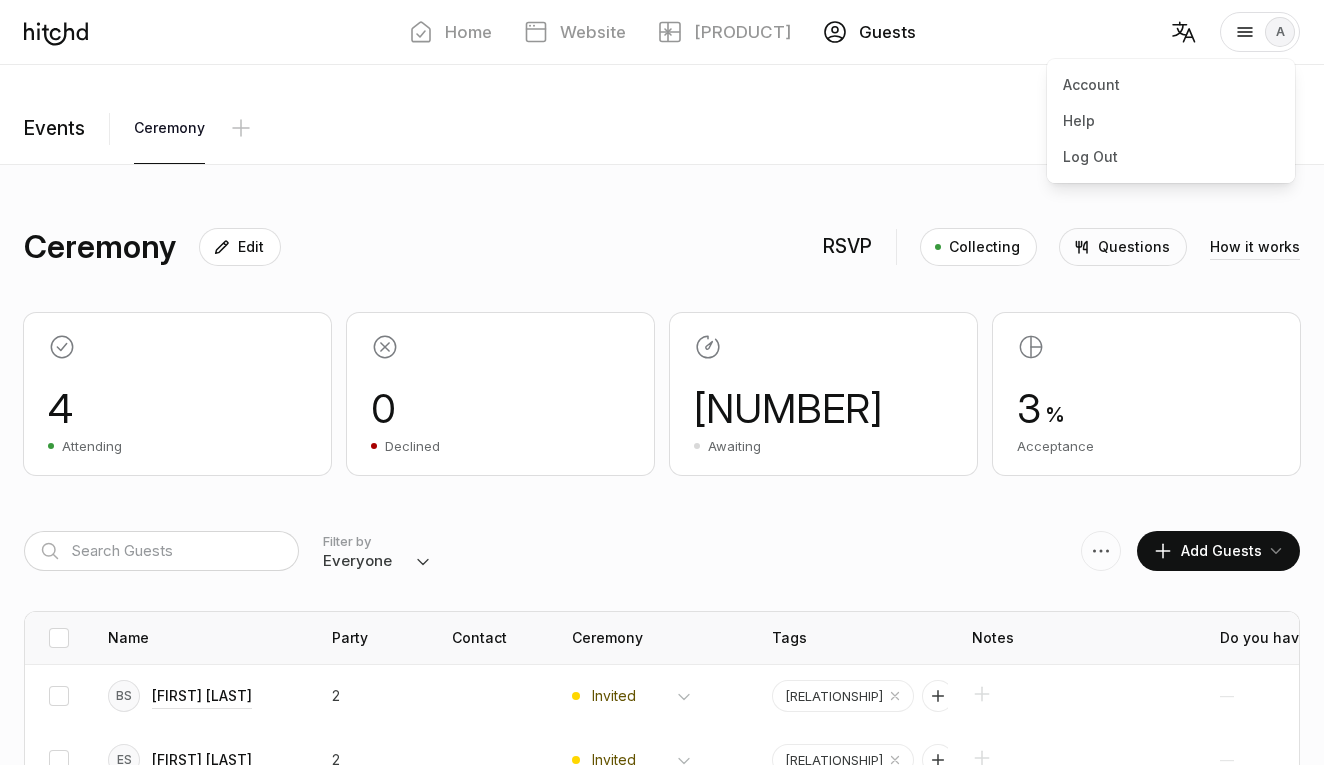 click on "A" at bounding box center [1280, 32] 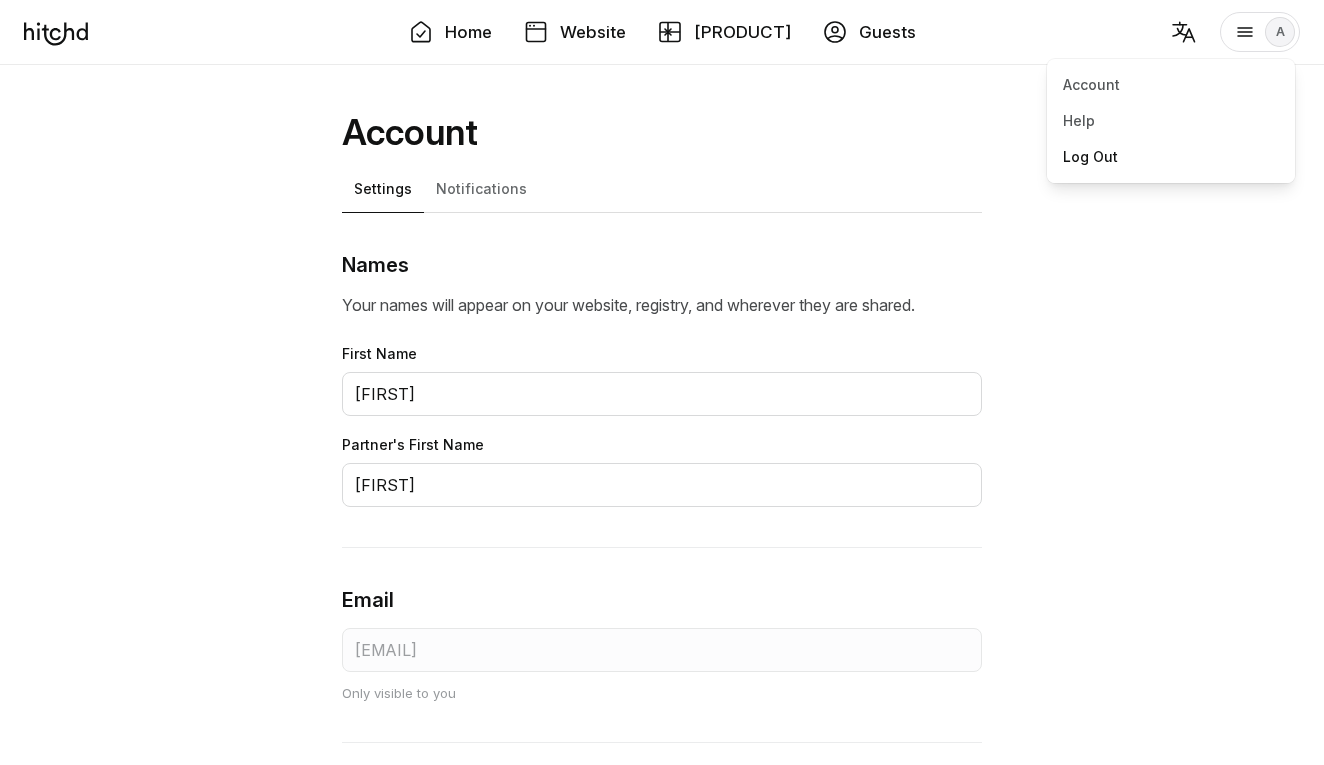 click on "Log Out" at bounding box center [1171, 157] 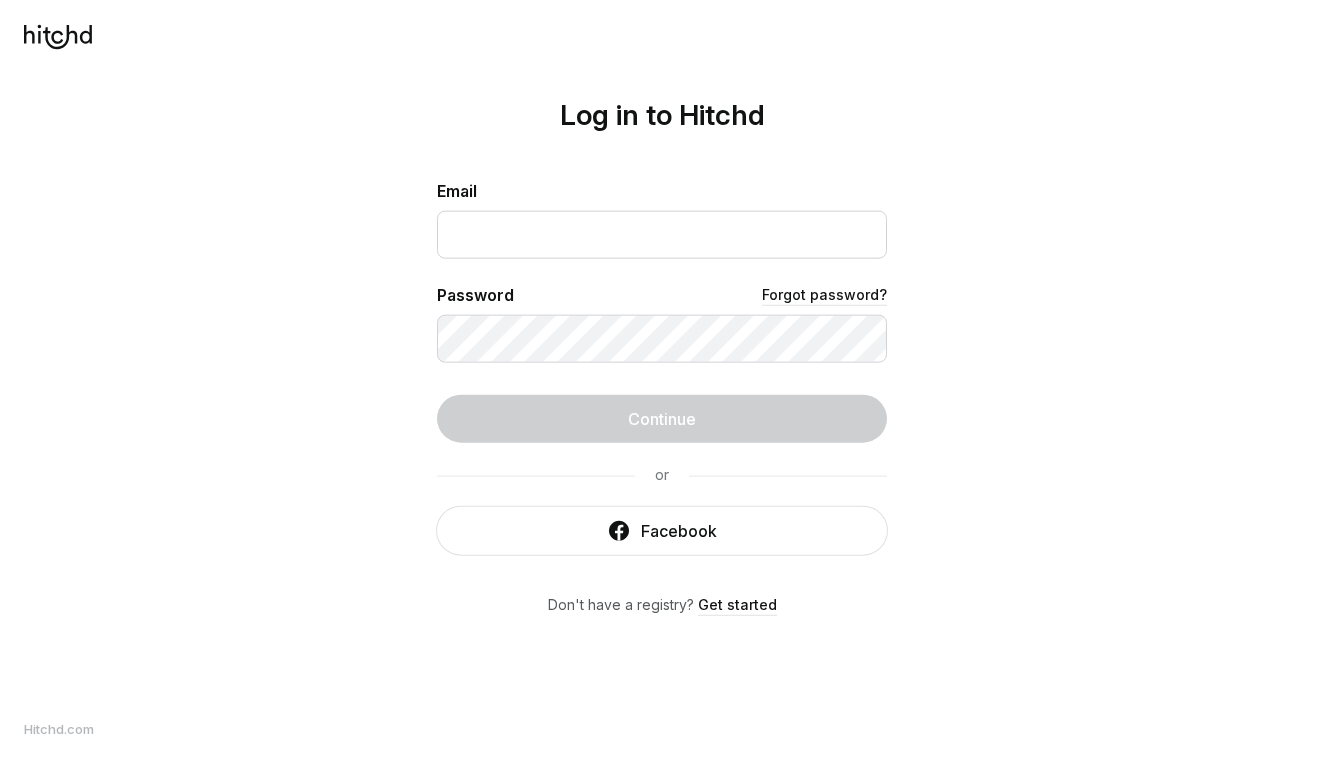 scroll, scrollTop: 0, scrollLeft: 0, axis: both 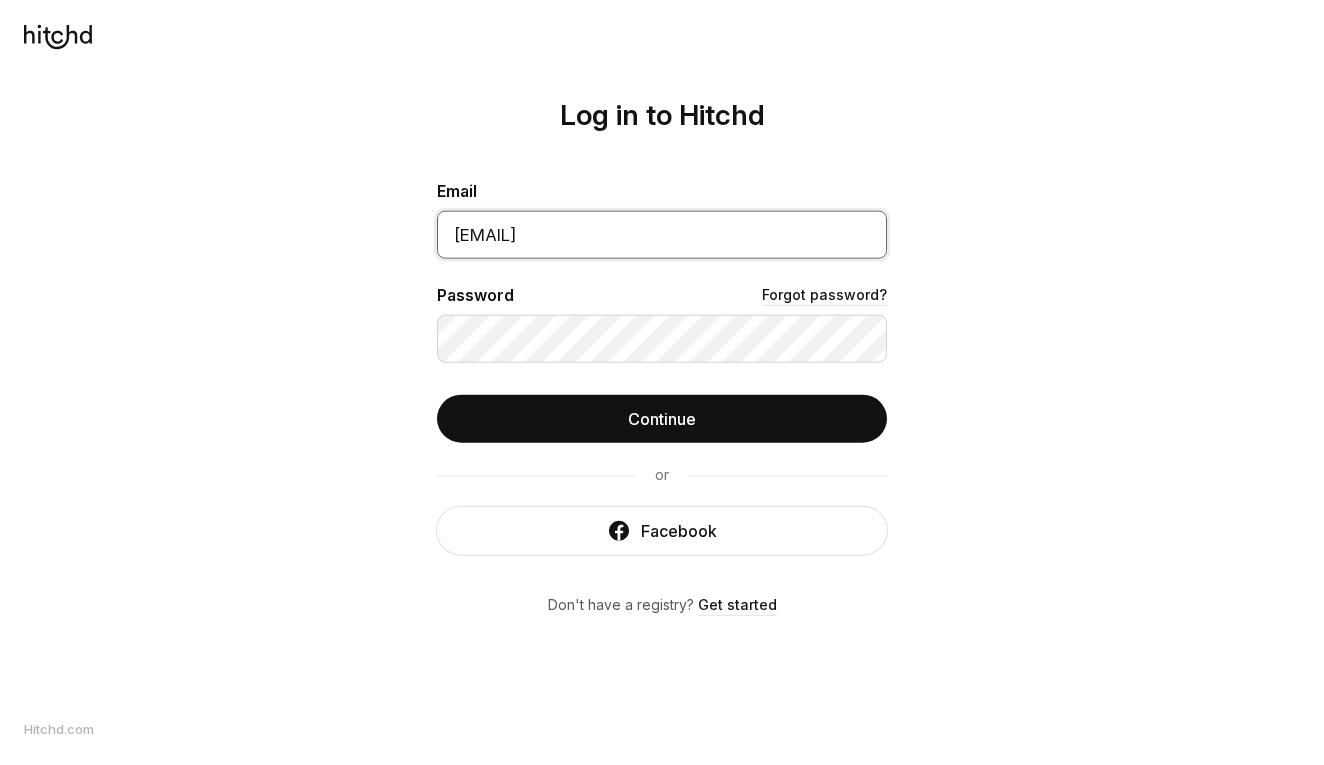 click on "Continue" at bounding box center [662, 418] 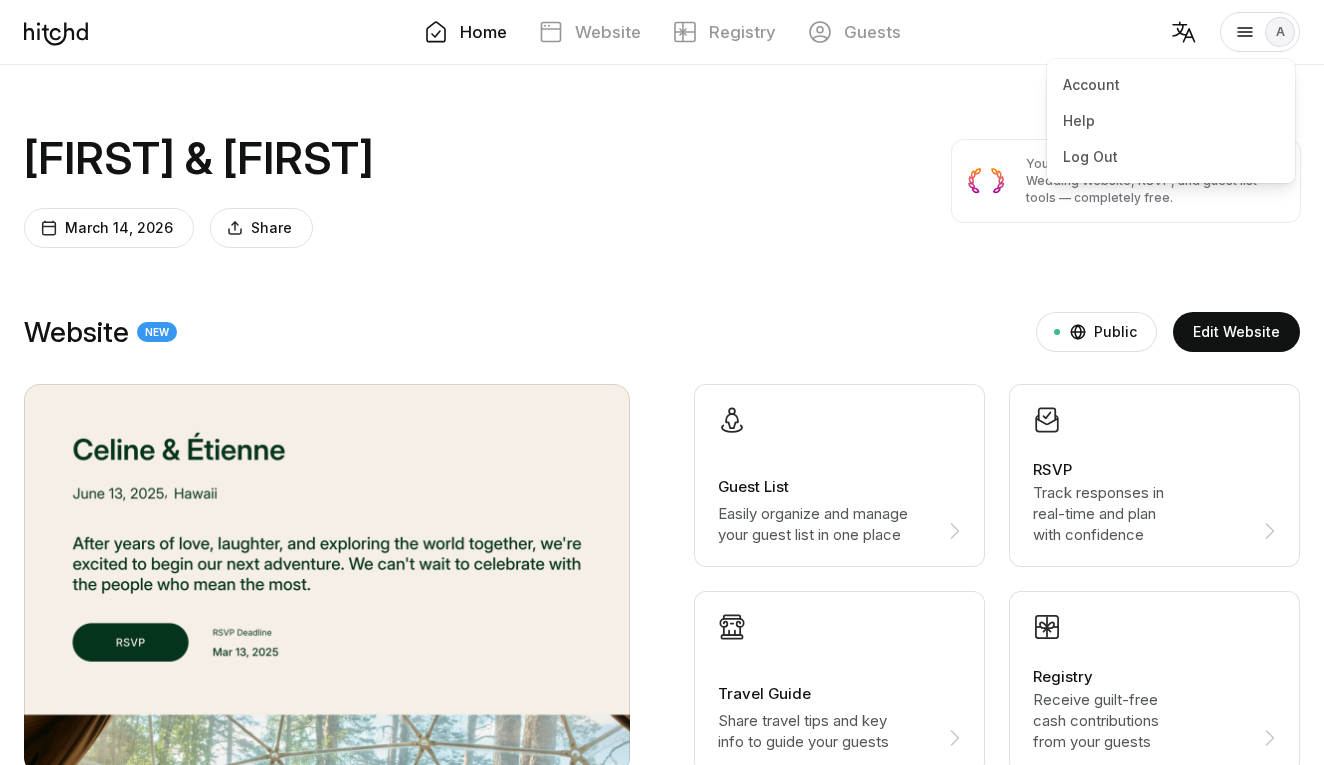click at bounding box center [1245, 32] 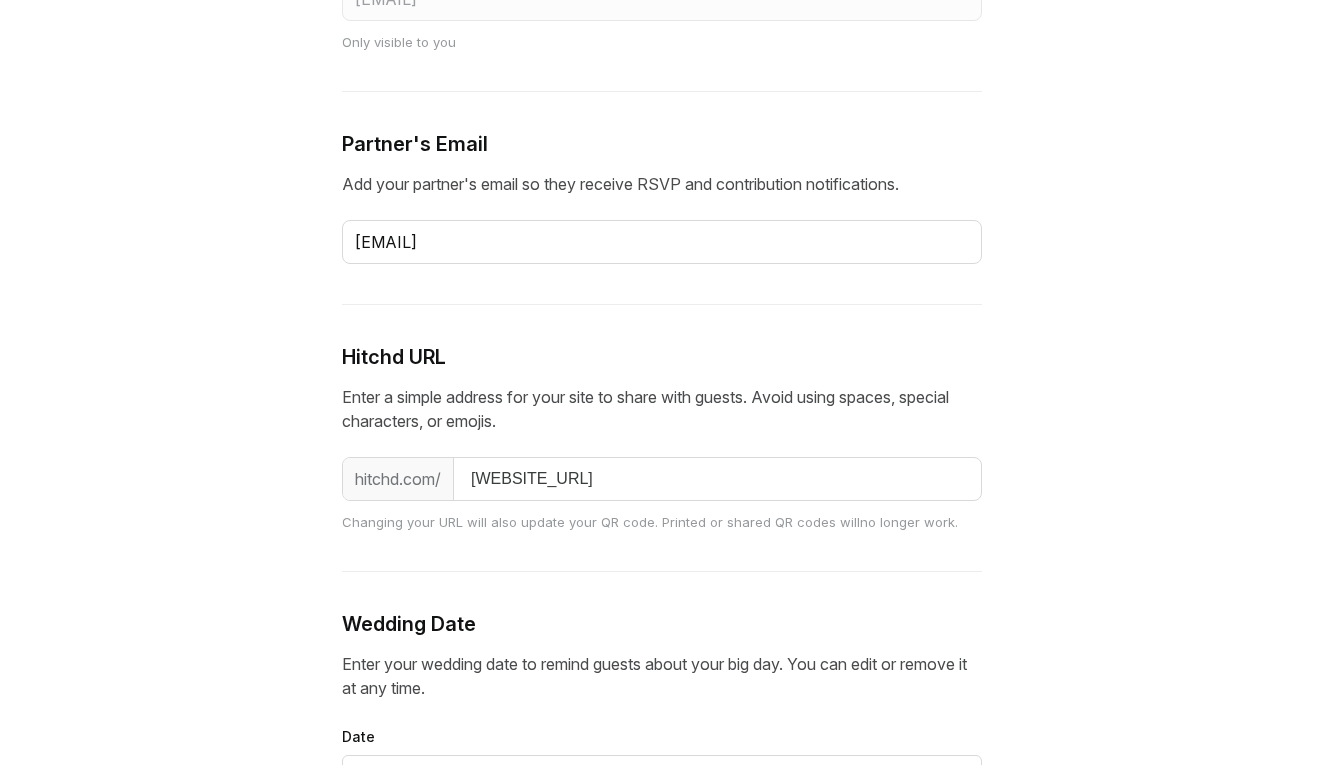 scroll, scrollTop: 686, scrollLeft: 0, axis: vertical 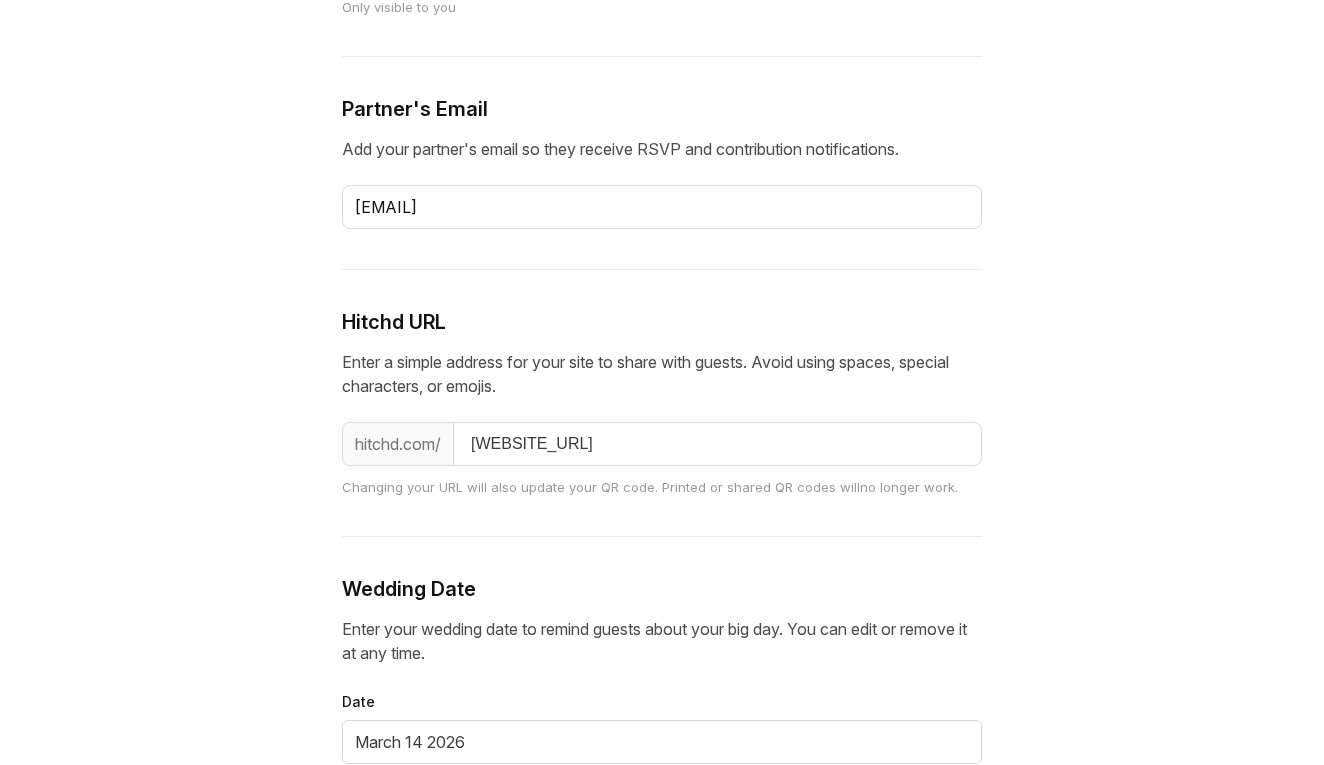 drag, startPoint x: 617, startPoint y: 447, endPoint x: 520, endPoint y: 441, distance: 97.18539 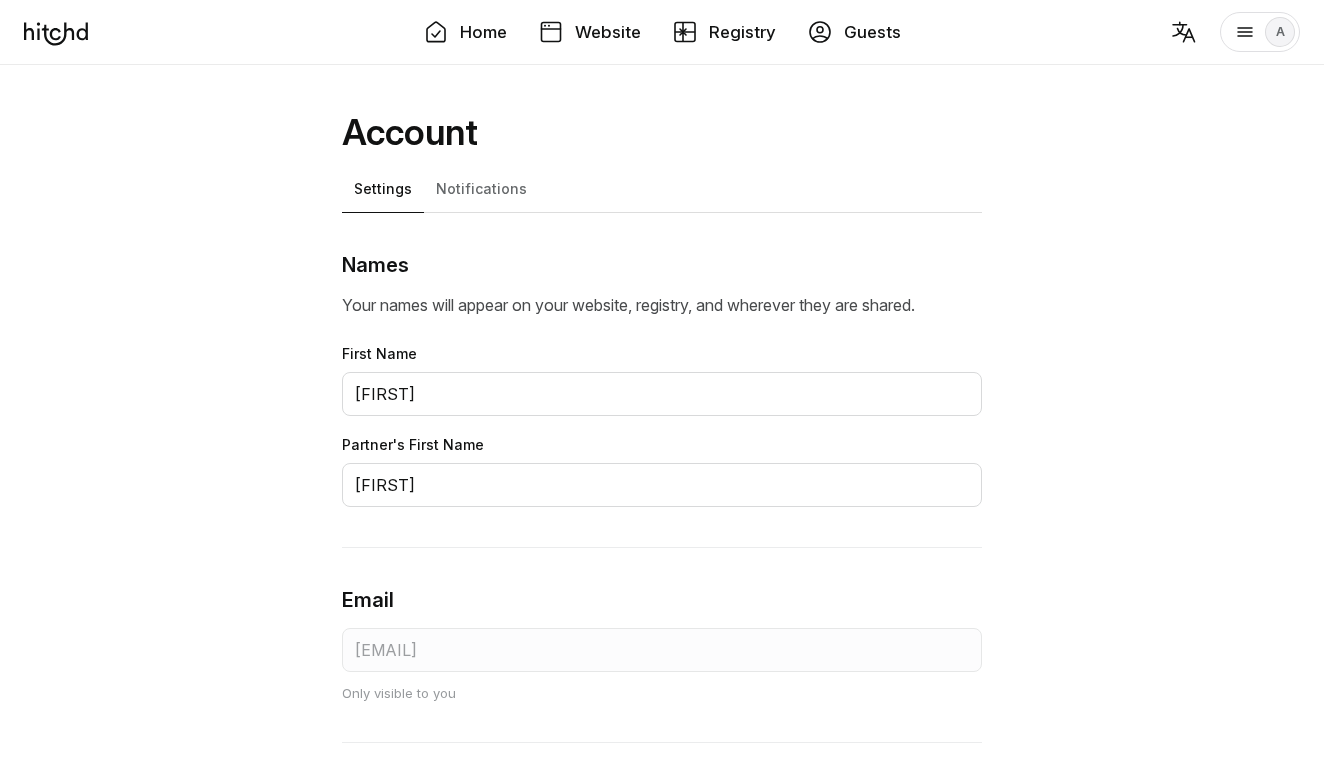 scroll, scrollTop: 0, scrollLeft: 0, axis: both 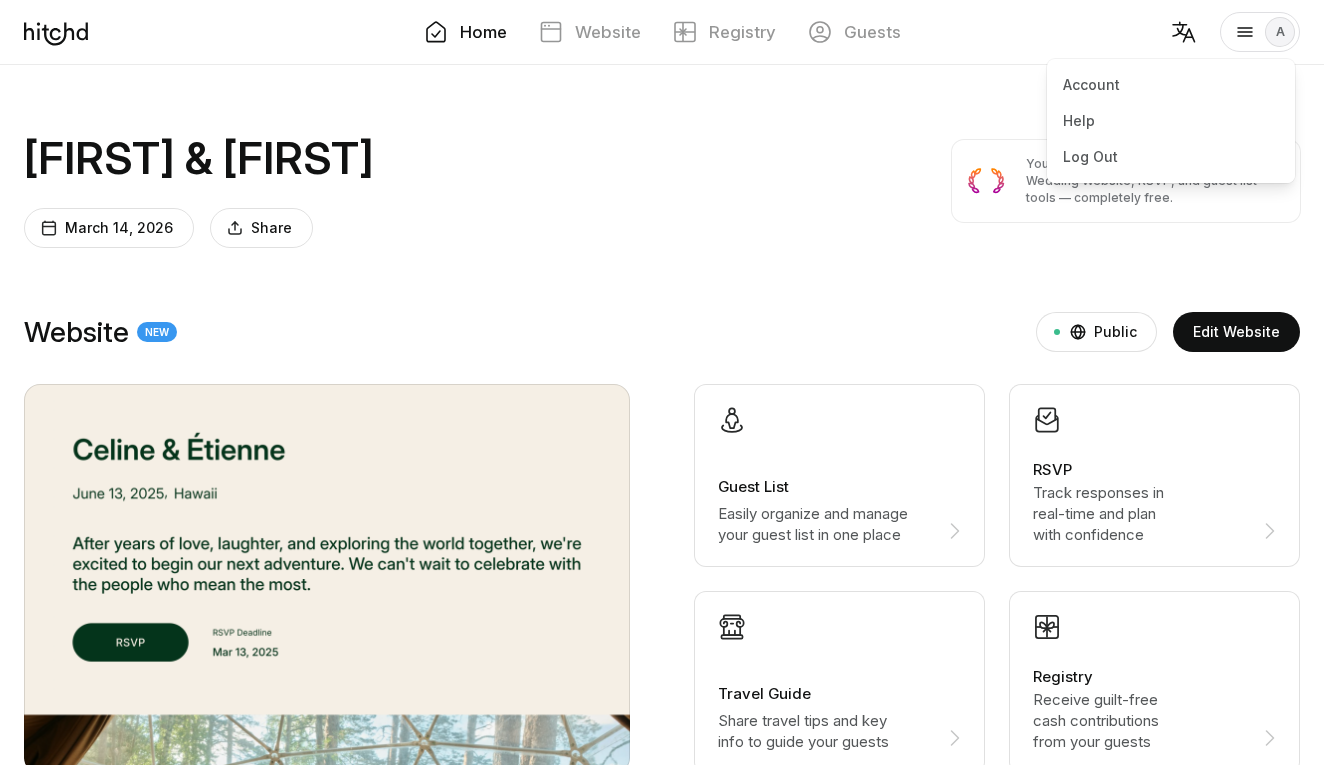 click on "Enter a simple address for your site to share with guests. Avoid using spaces, special characters, or emojis.
hitchd.com/
[URL]
no longer work .
Wedding Date
Date" at bounding box center [1258, 32] 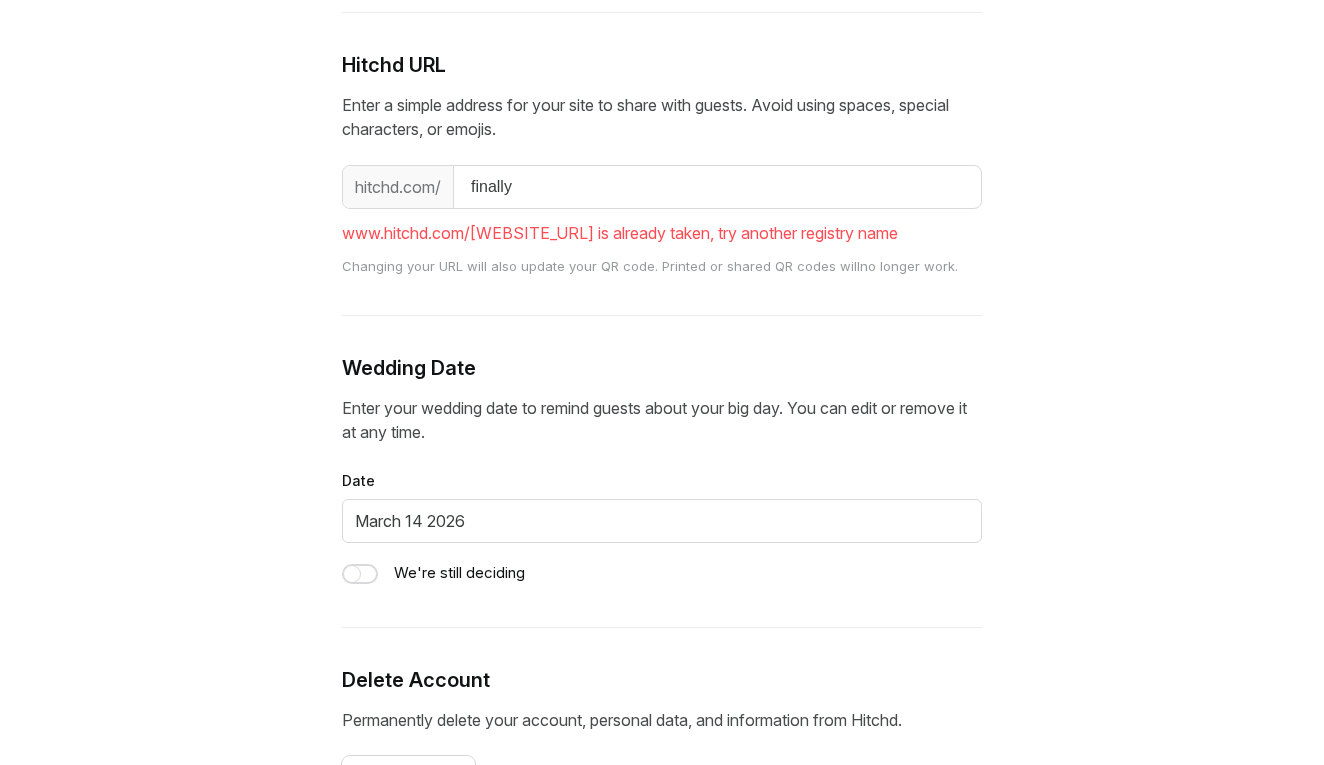 scroll, scrollTop: 945, scrollLeft: 0, axis: vertical 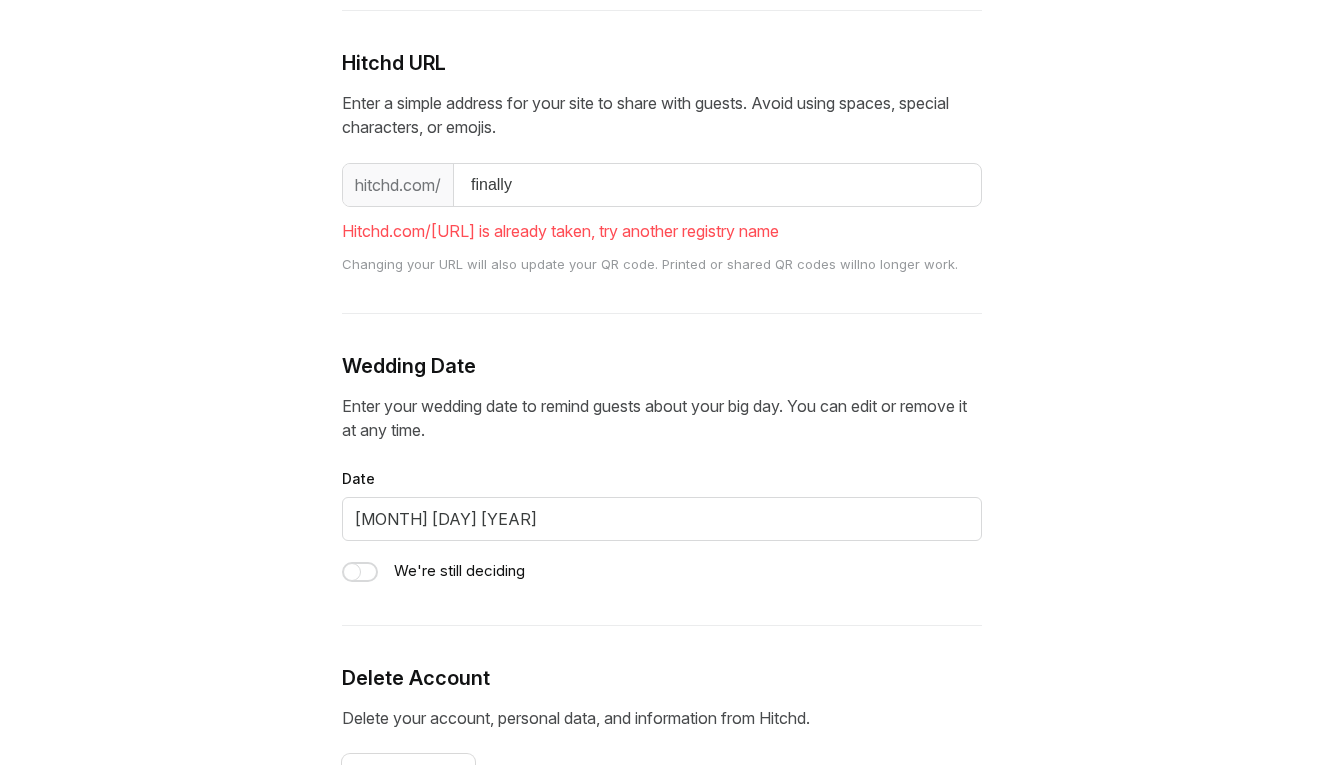 click on "finally" at bounding box center [662, 185] 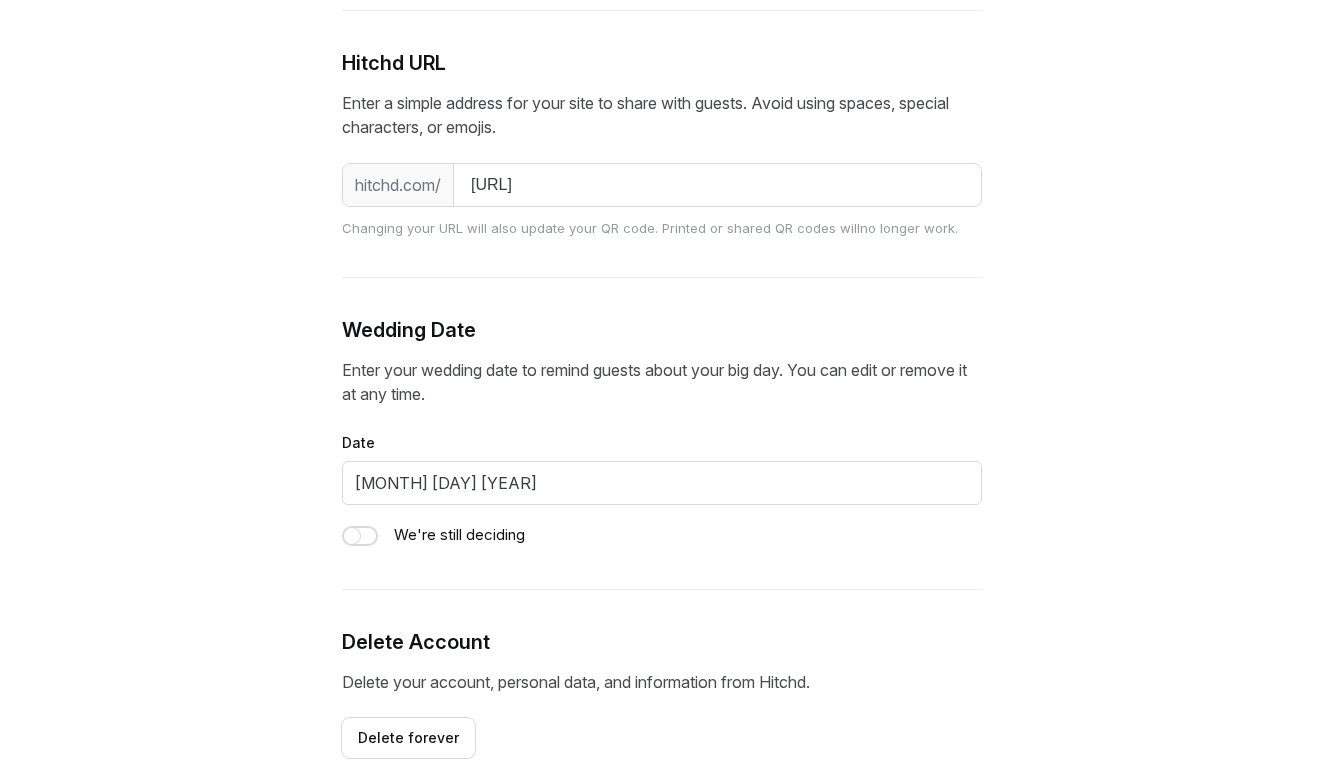 type on "[URL]" 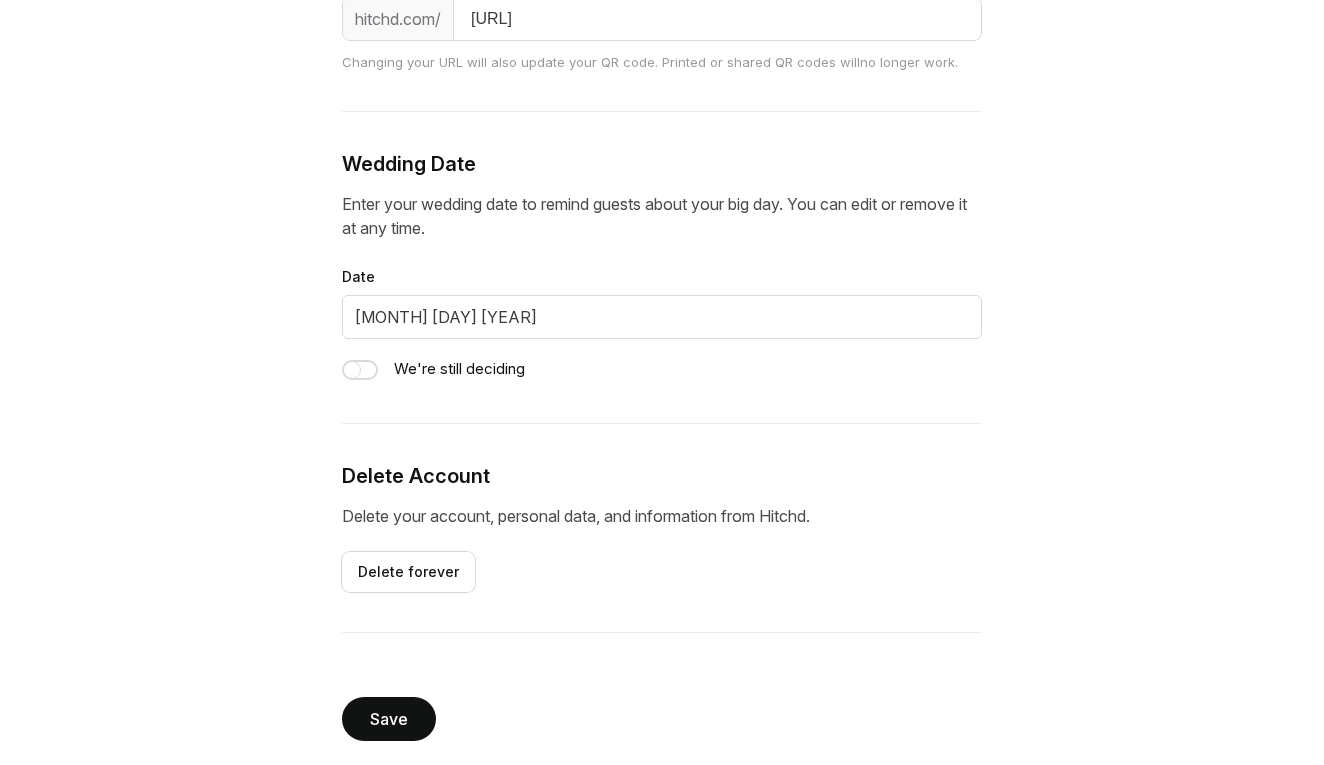 scroll, scrollTop: 1111, scrollLeft: 0, axis: vertical 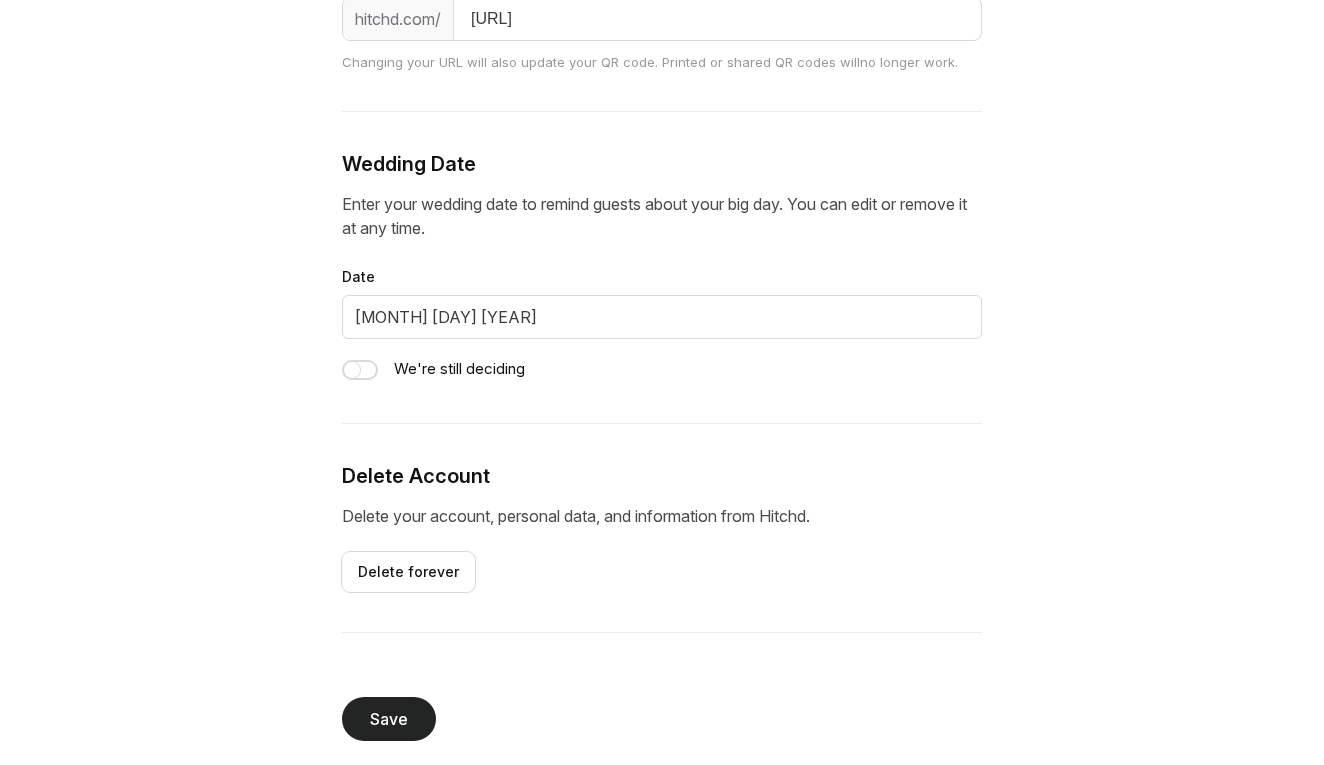 click on "Save" at bounding box center [389, 719] 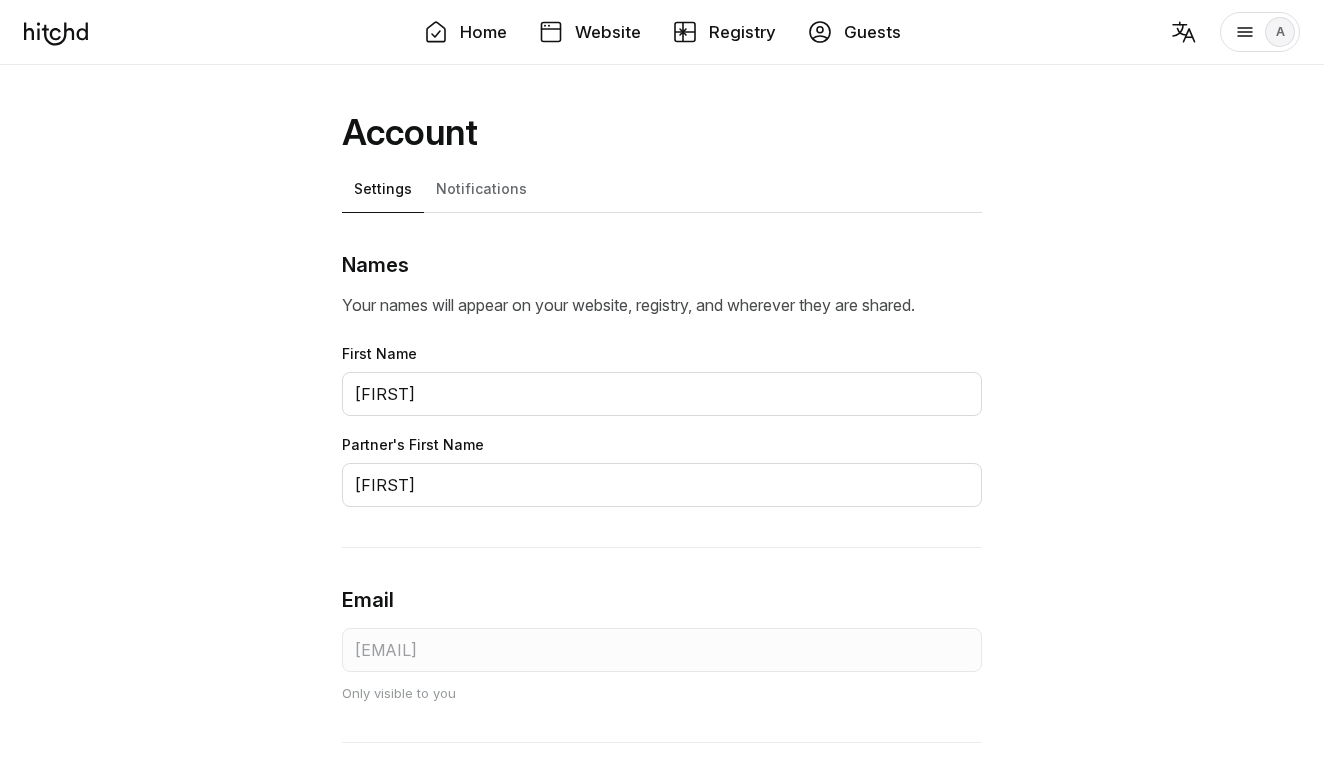 scroll, scrollTop: 0, scrollLeft: 0, axis: both 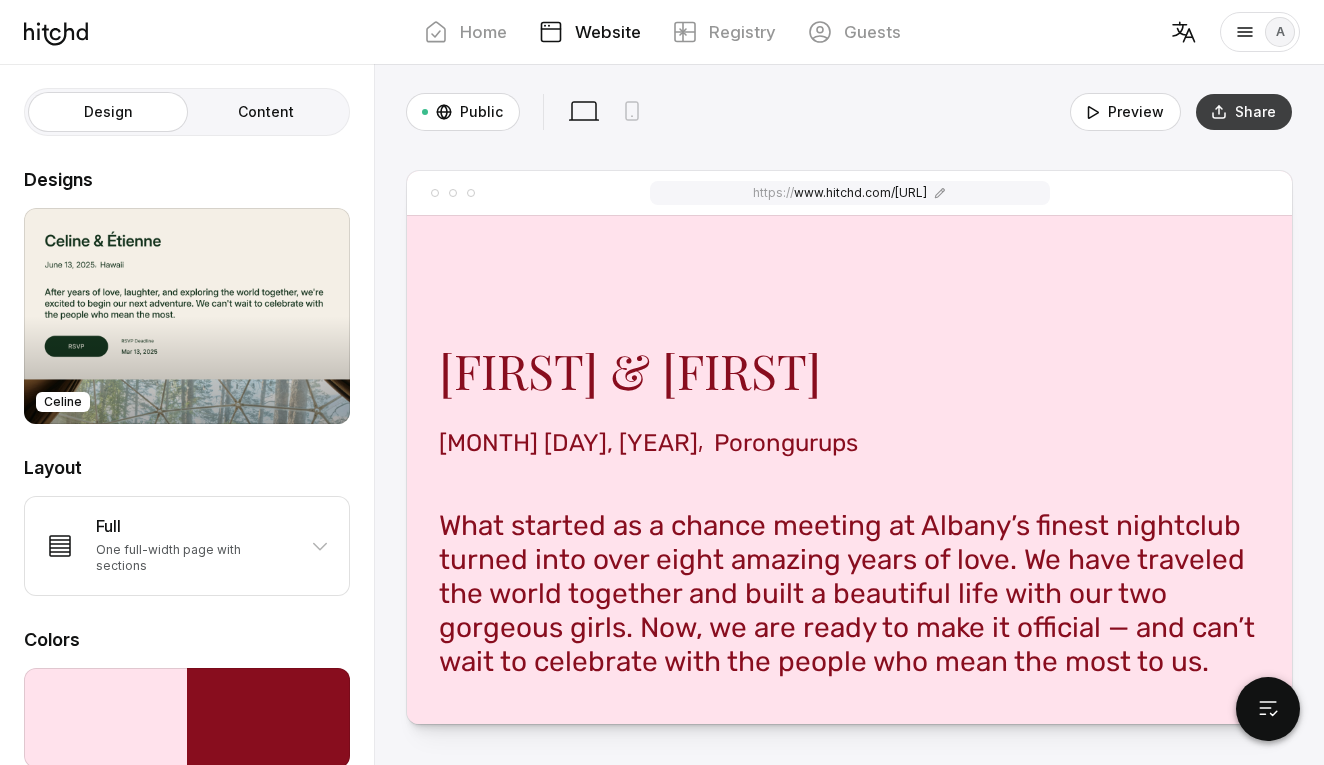 click on "Share" at bounding box center [1244, 112] 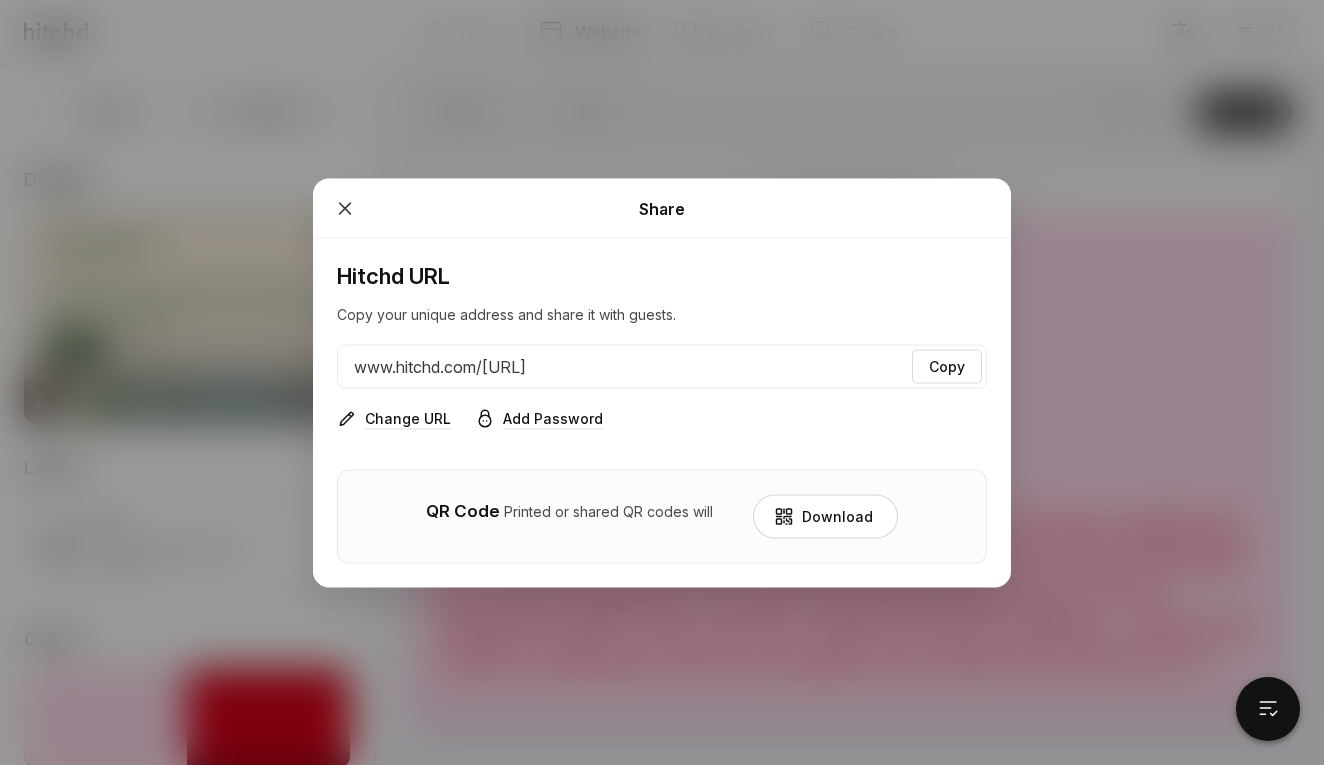 click at bounding box center (784, 516) 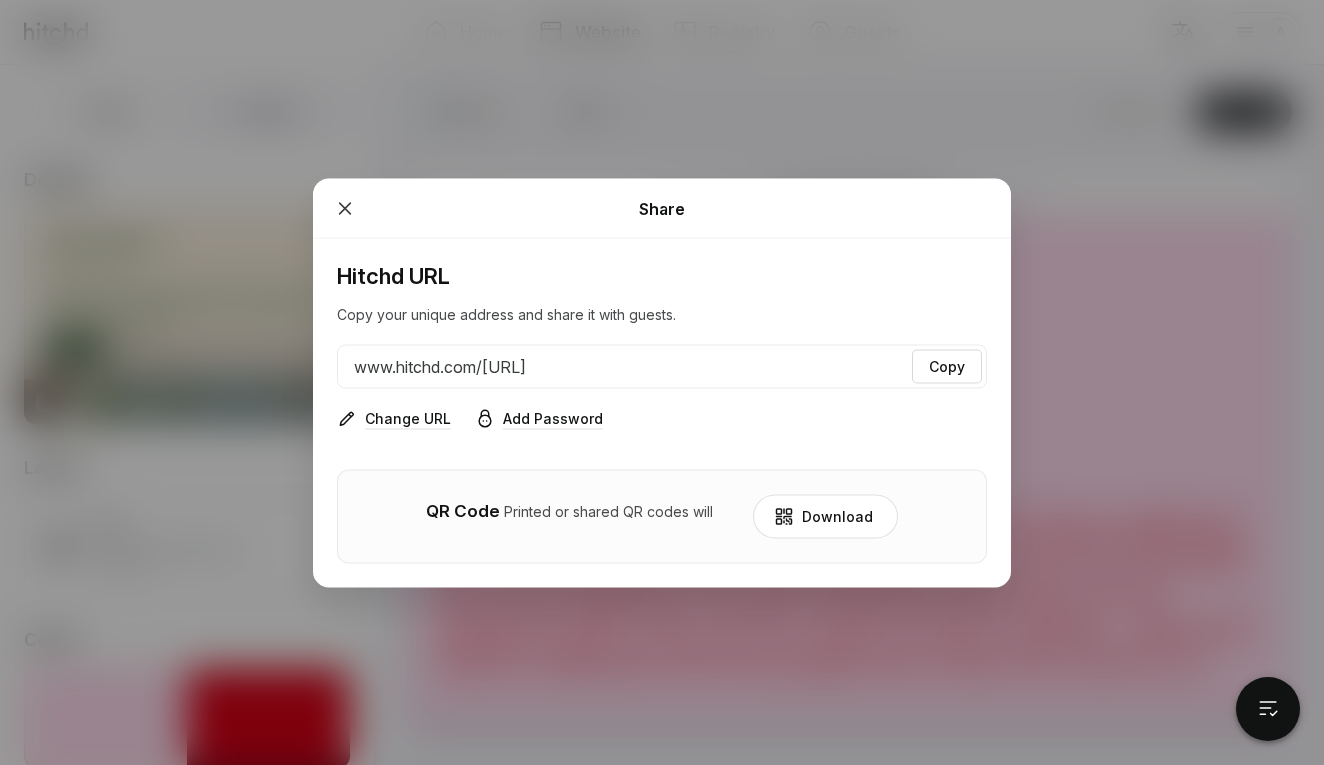 click at bounding box center (345, 208) 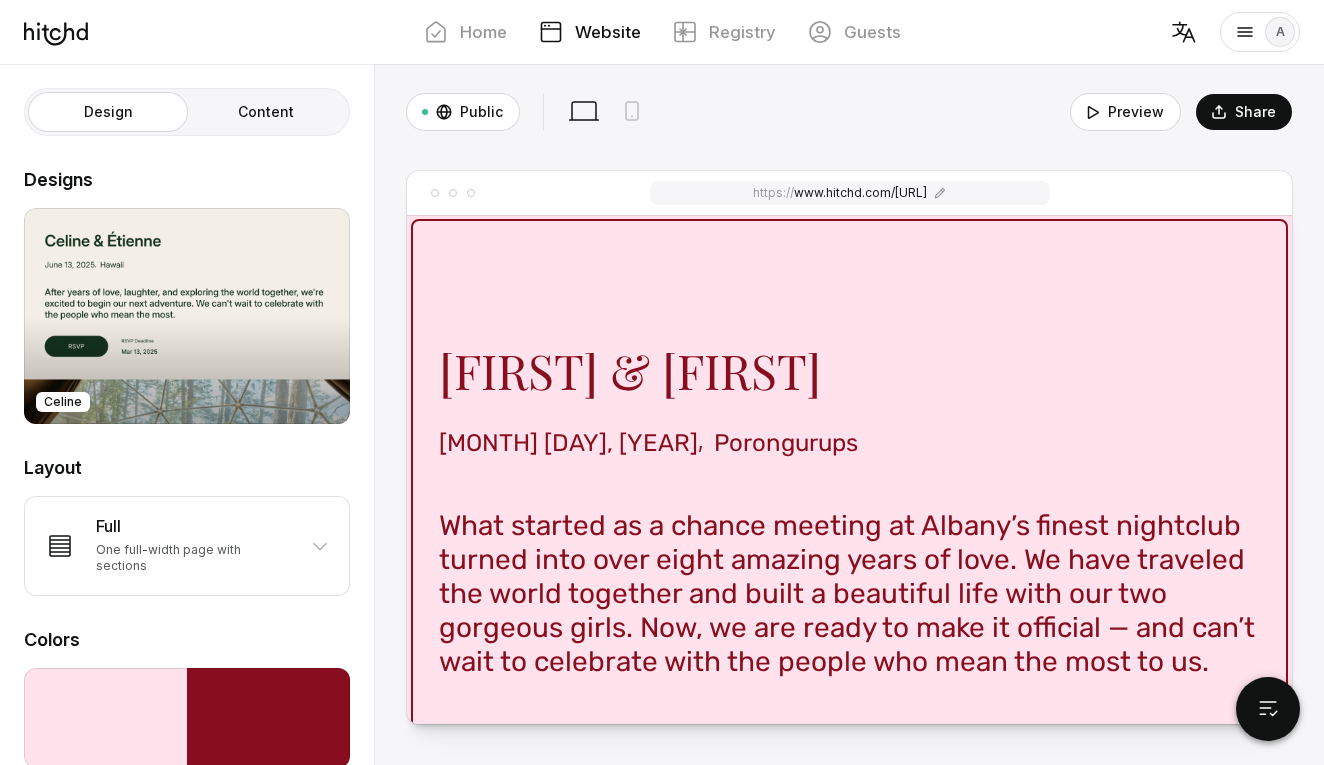 scroll, scrollTop: 0, scrollLeft: 0, axis: both 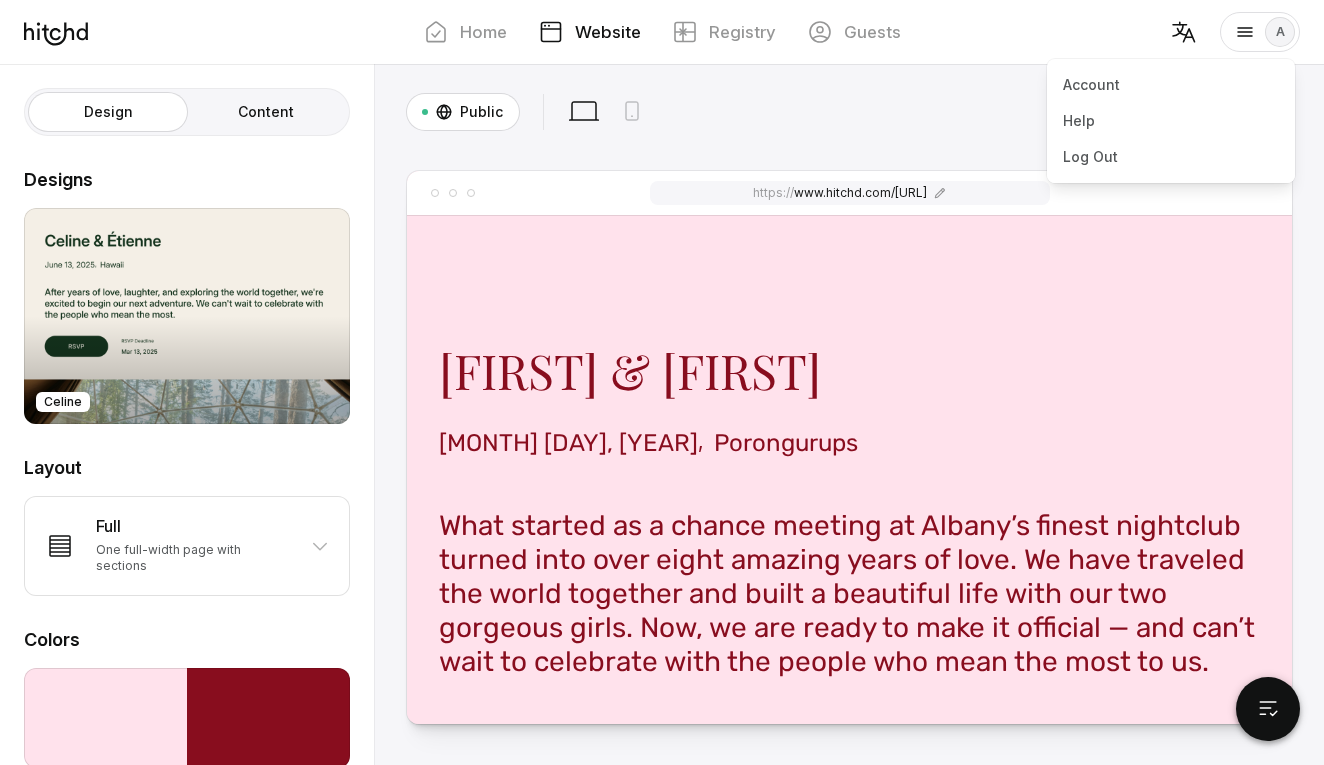 click on "A" at bounding box center (1280, 32) 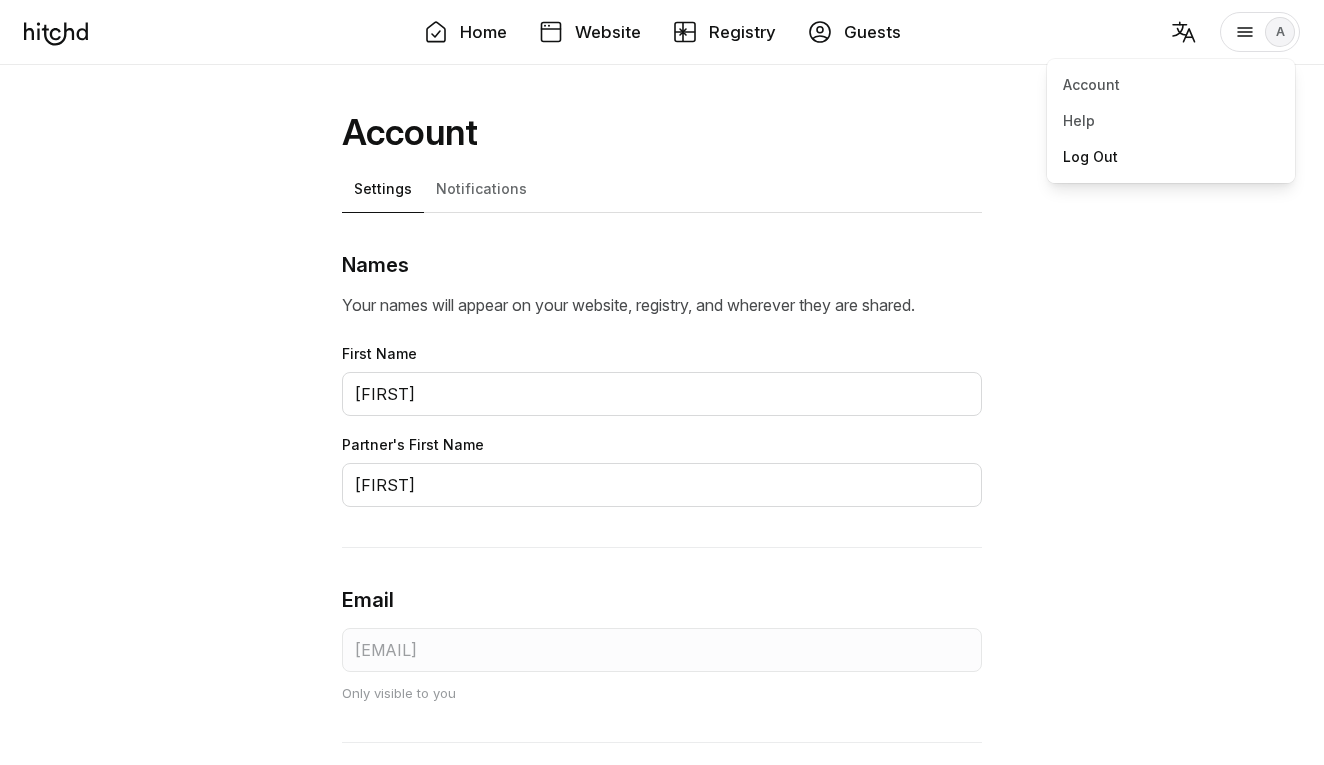 click on "Log Out" at bounding box center [1171, 157] 